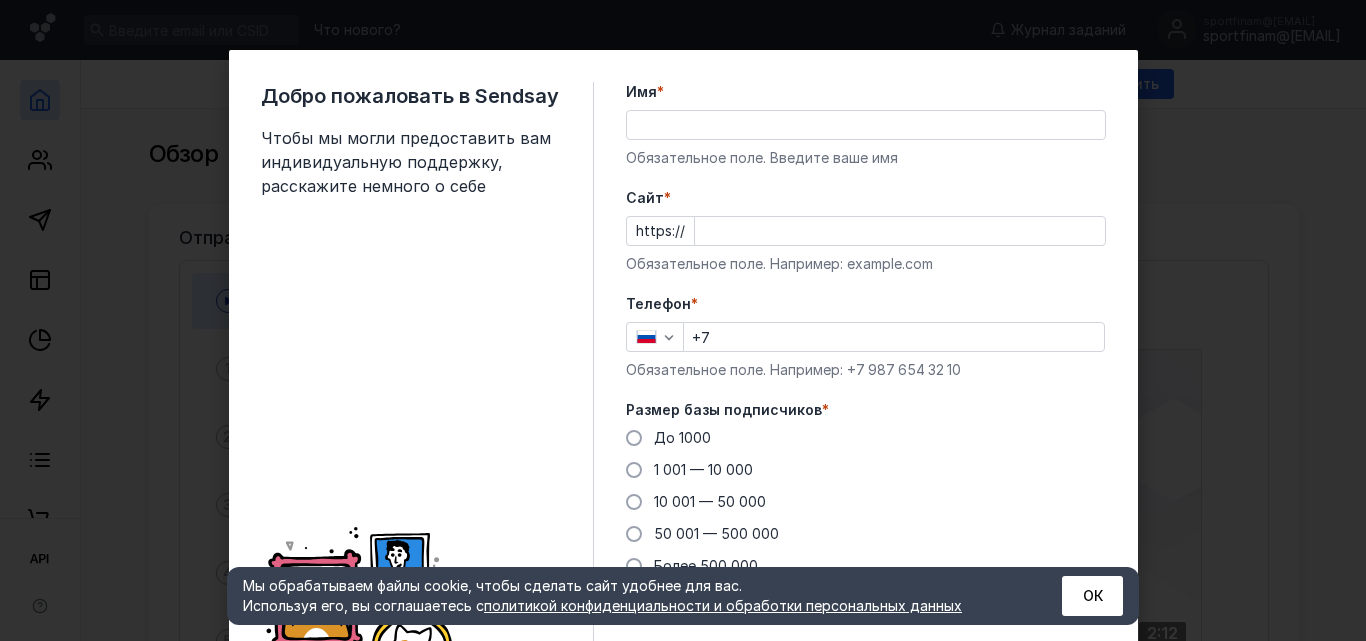scroll, scrollTop: 0, scrollLeft: 0, axis: both 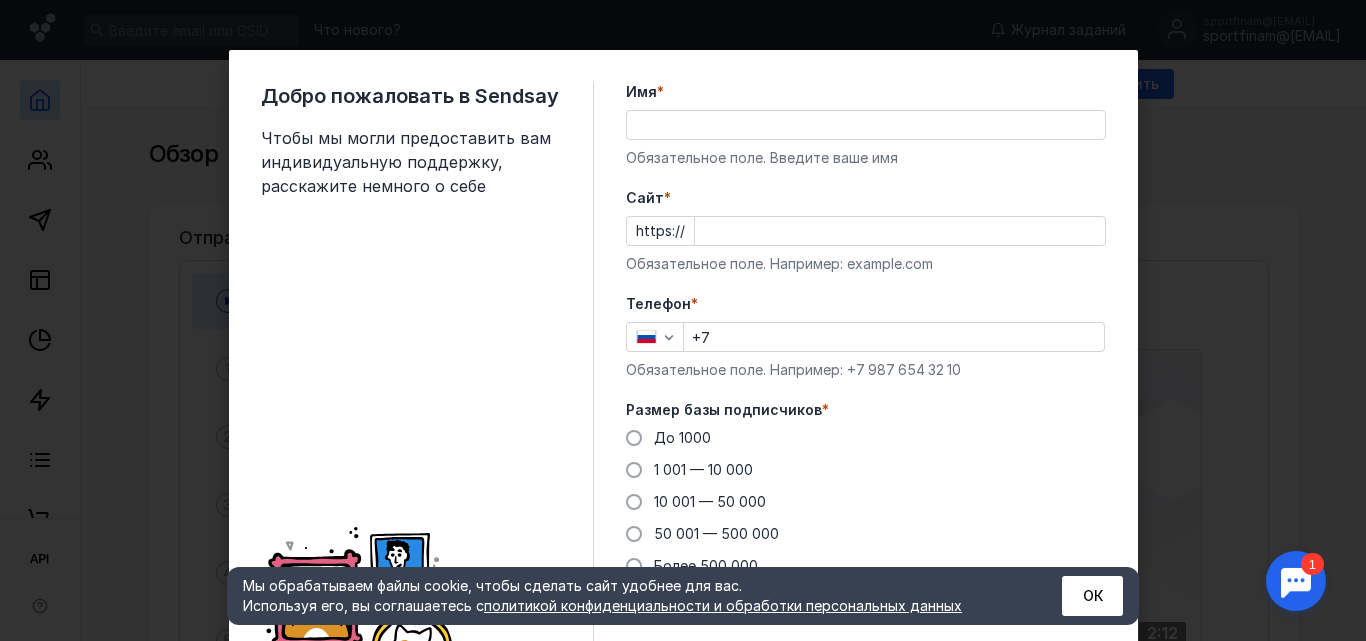 click on "Имя  *" at bounding box center (866, 125) 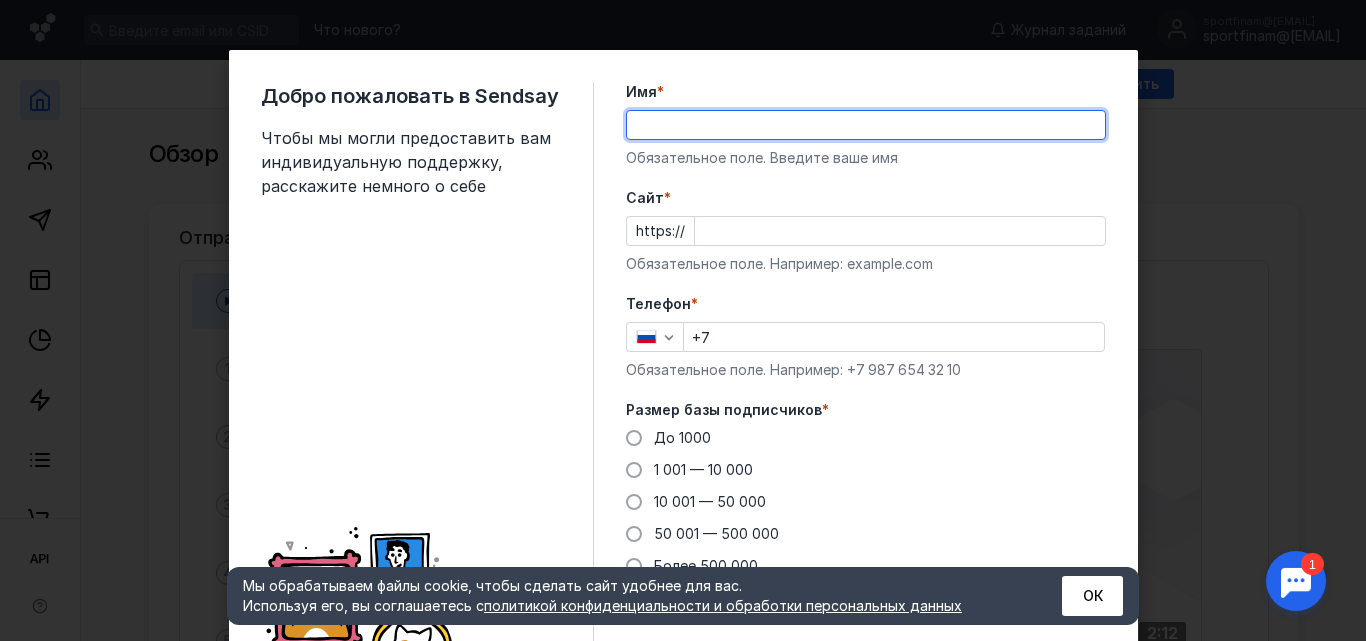 type on "H" 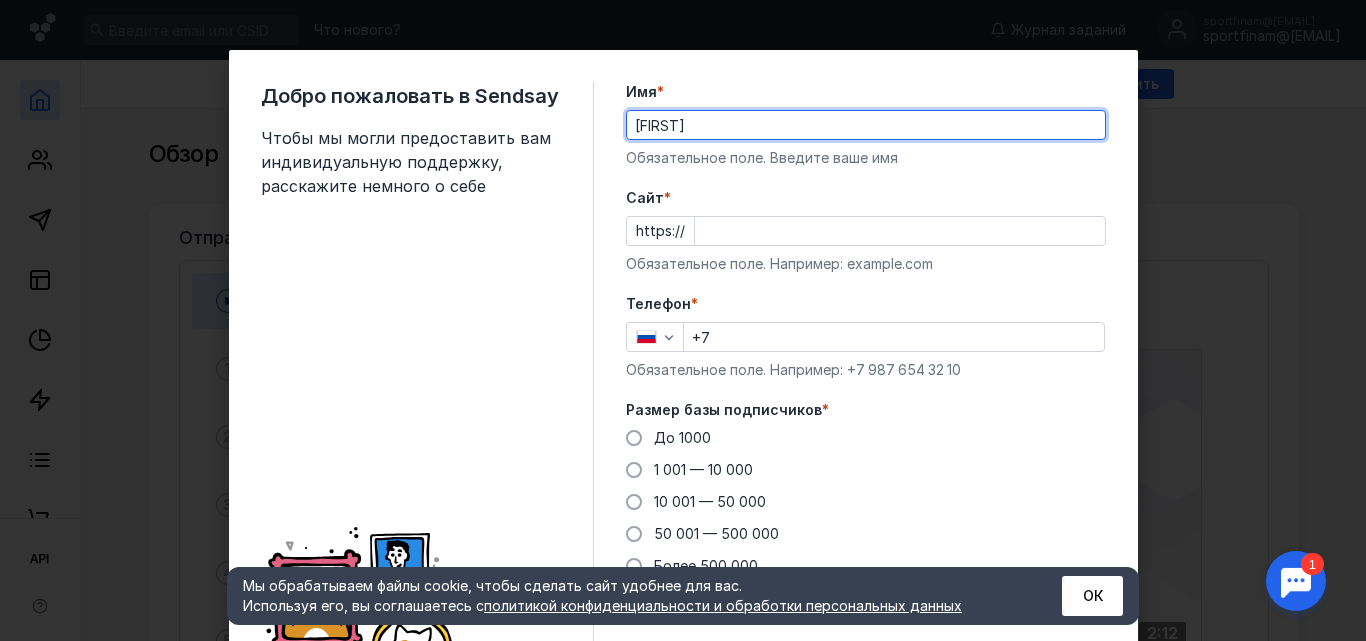 type on "[FIRST]" 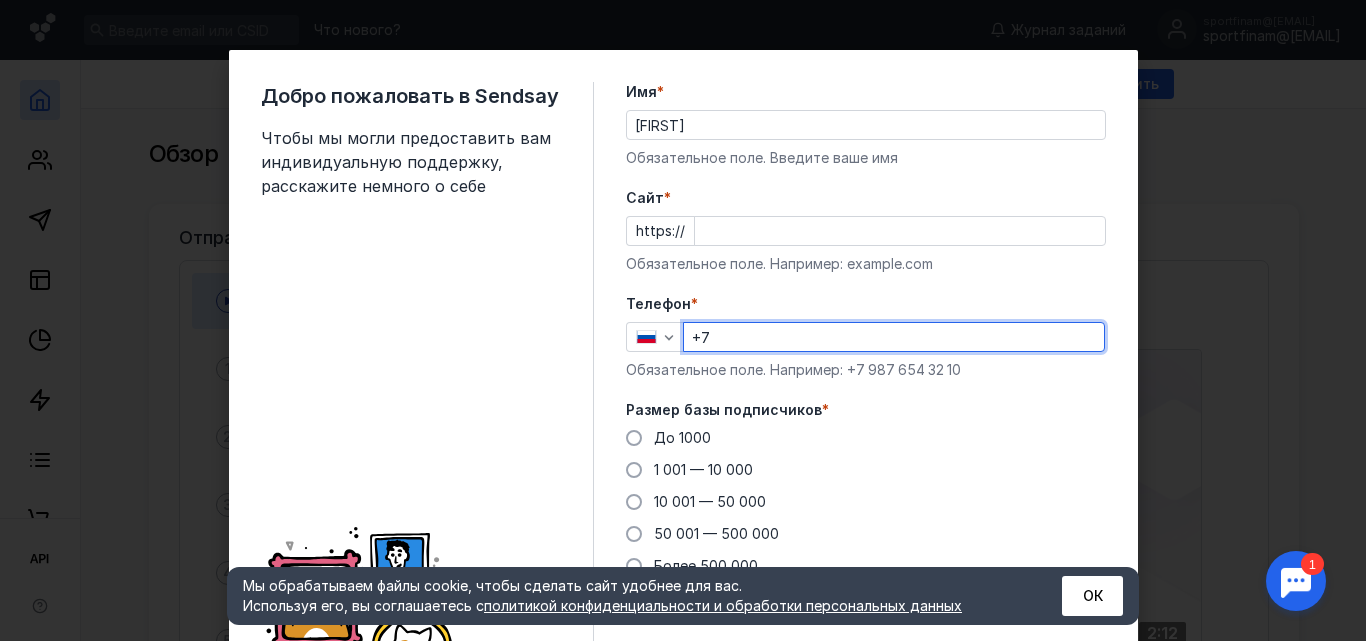 click on "+7" at bounding box center (894, 337) 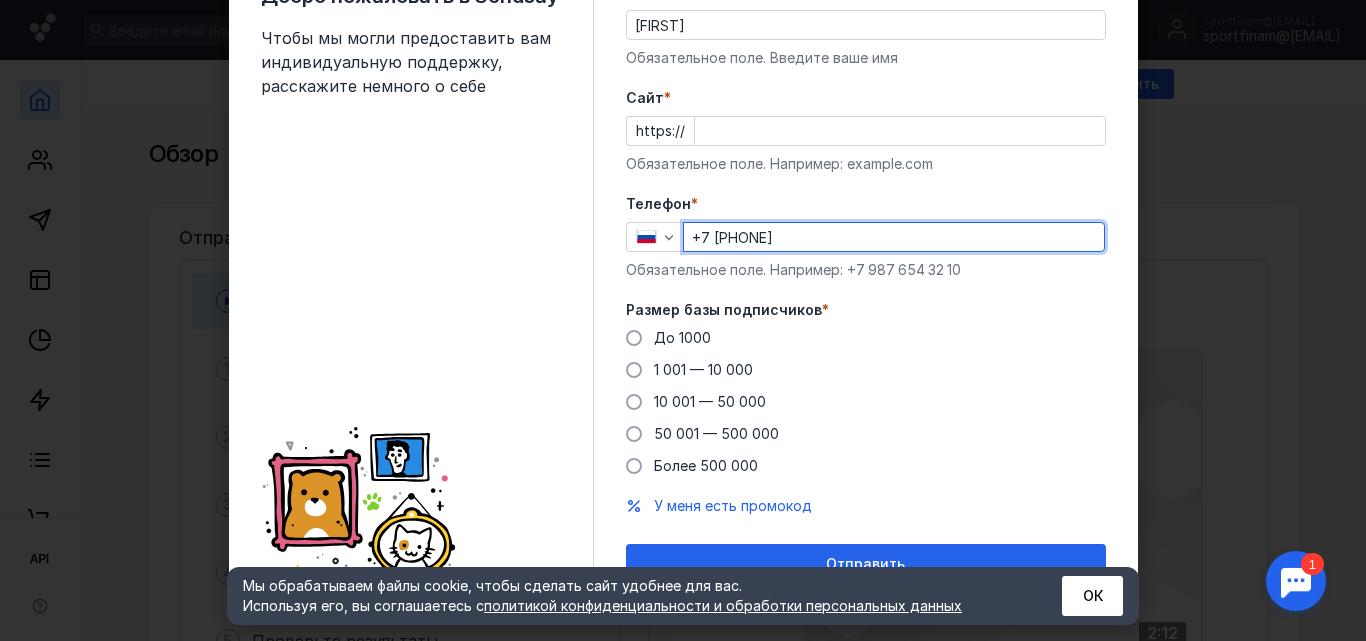 scroll, scrollTop: 125, scrollLeft: 0, axis: vertical 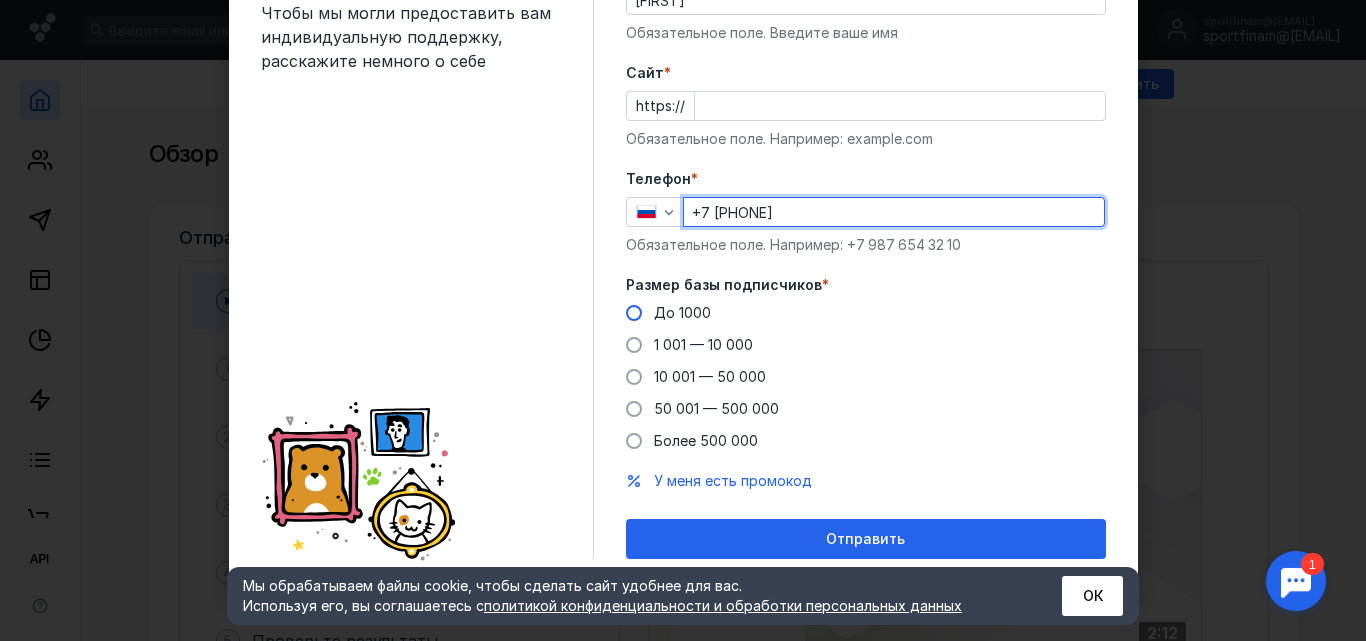 type on "+7 [PHONE]" 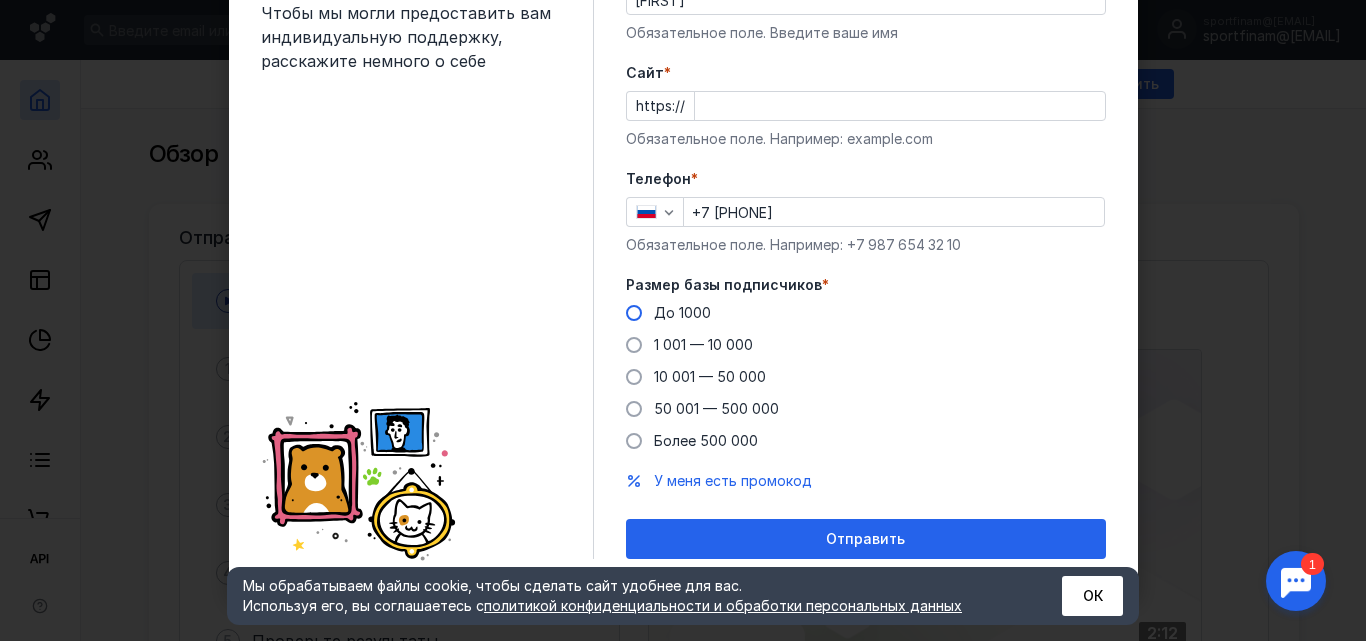 click at bounding box center [634, 313] 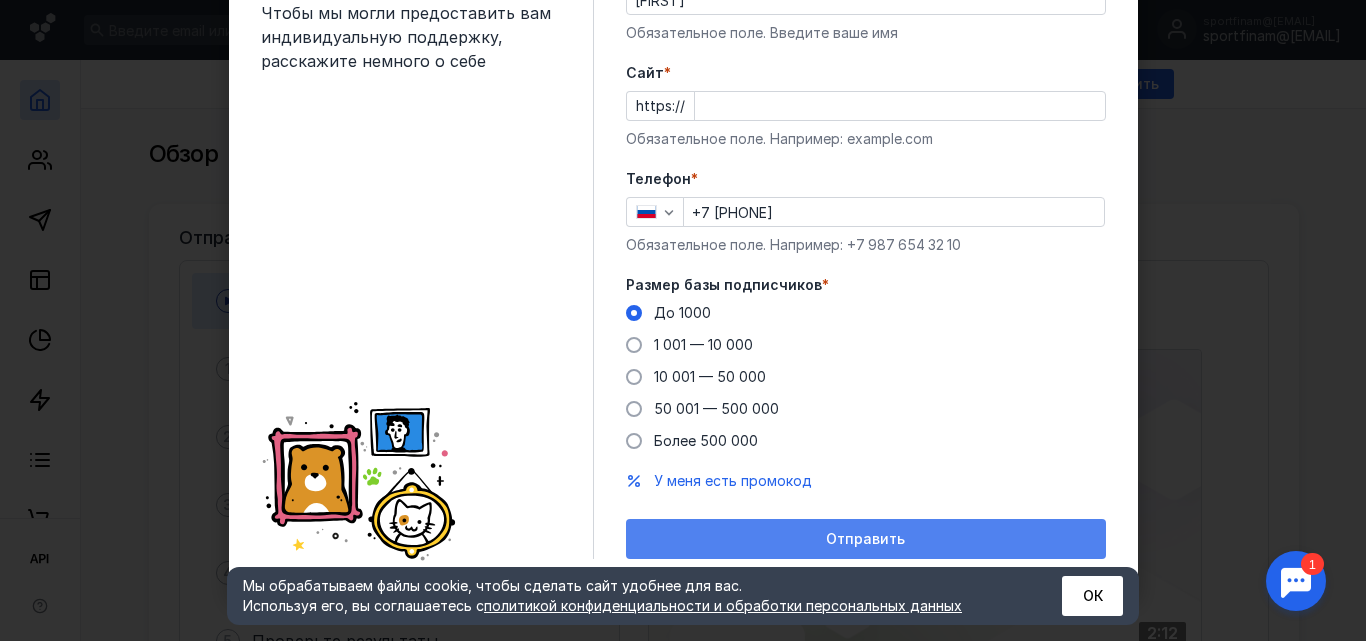 click on "Отправить" at bounding box center (866, 539) 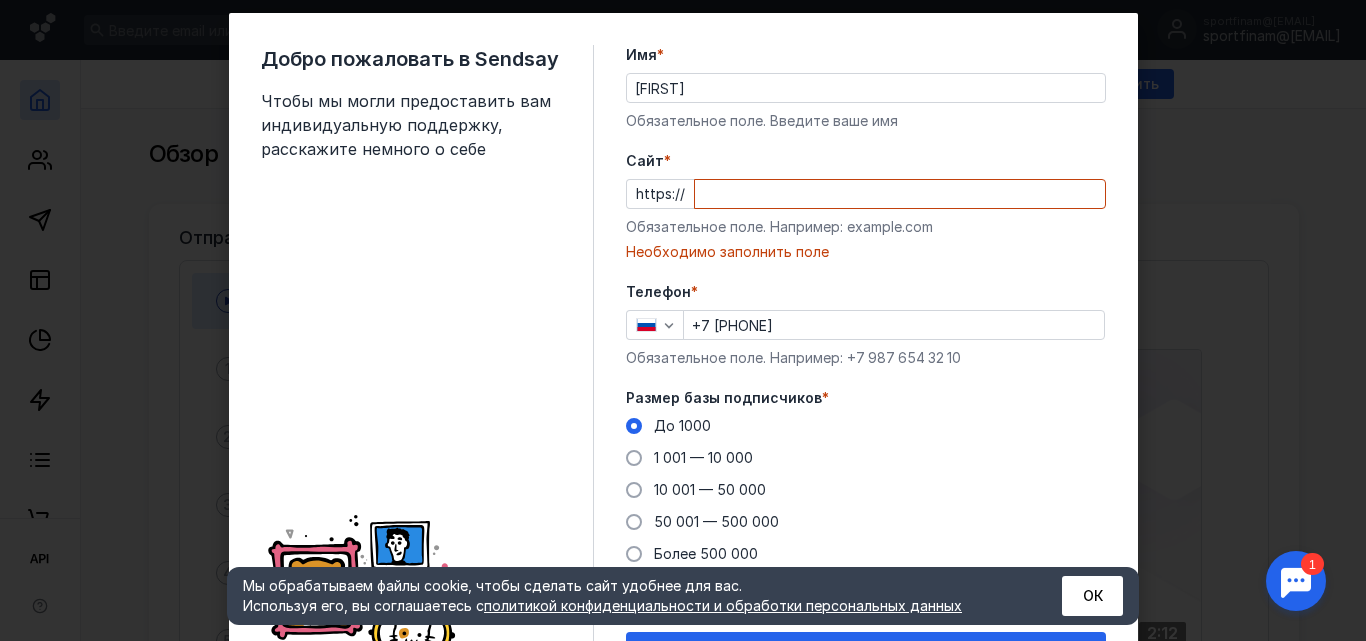 scroll, scrollTop: 25, scrollLeft: 0, axis: vertical 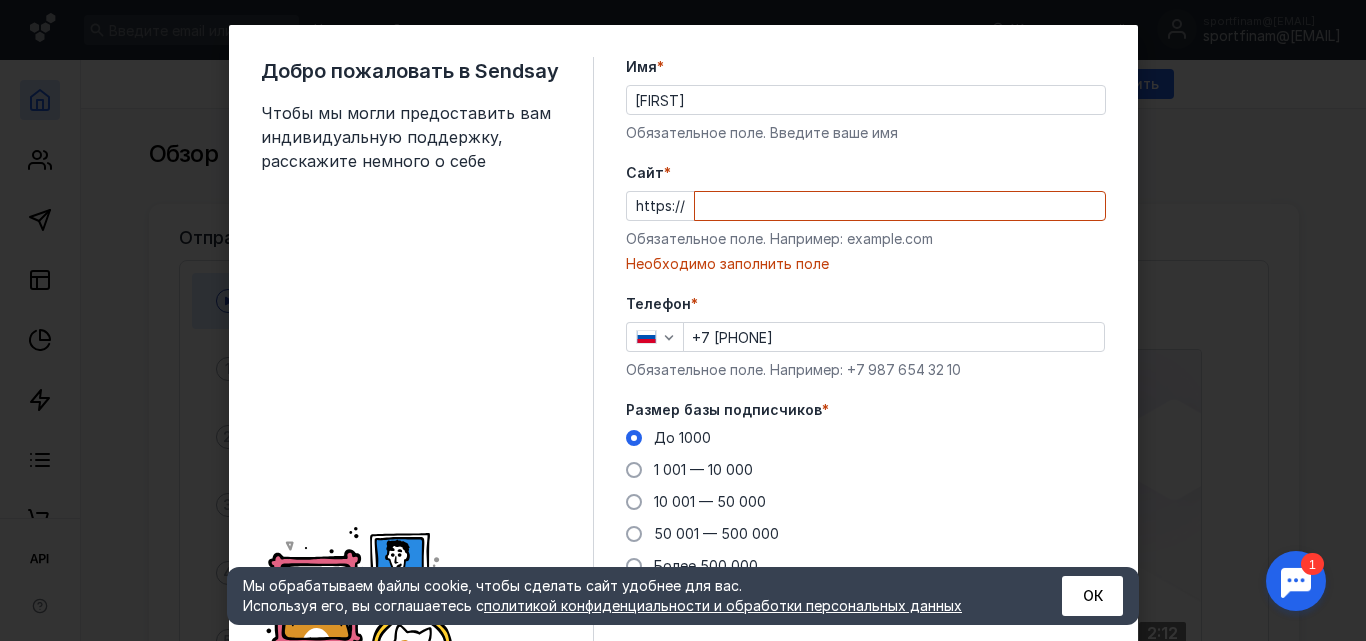 type 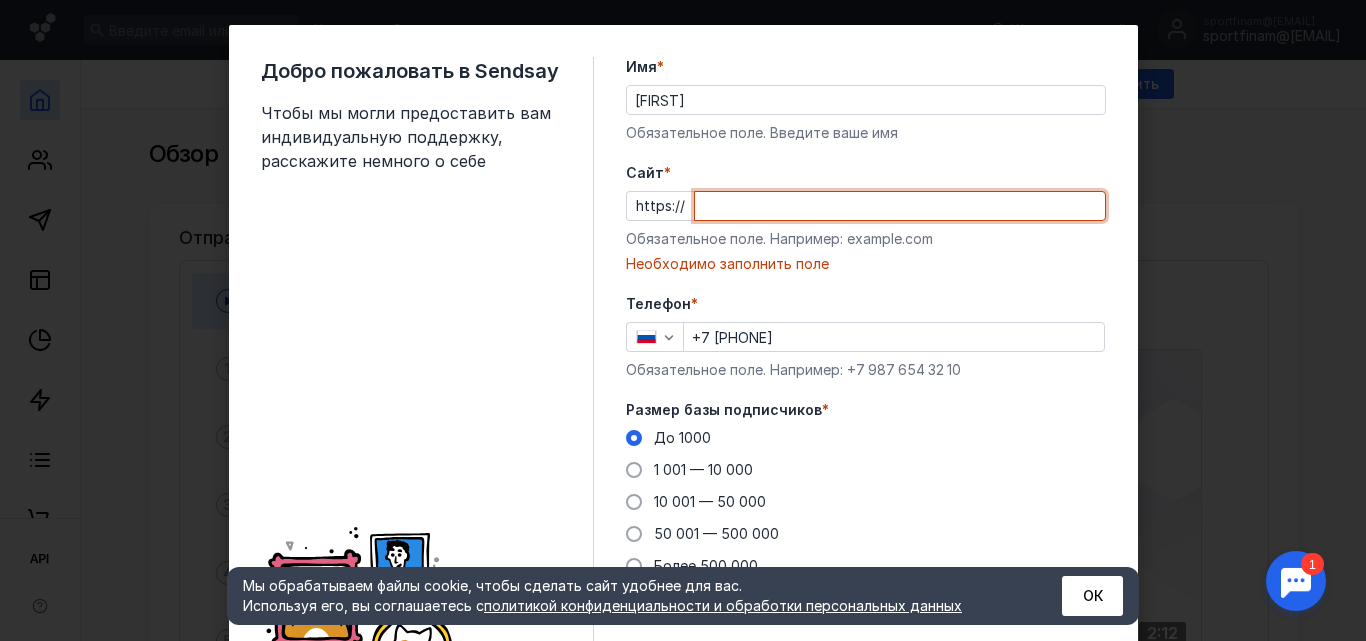 click on "Cайт  *" at bounding box center (900, 206) 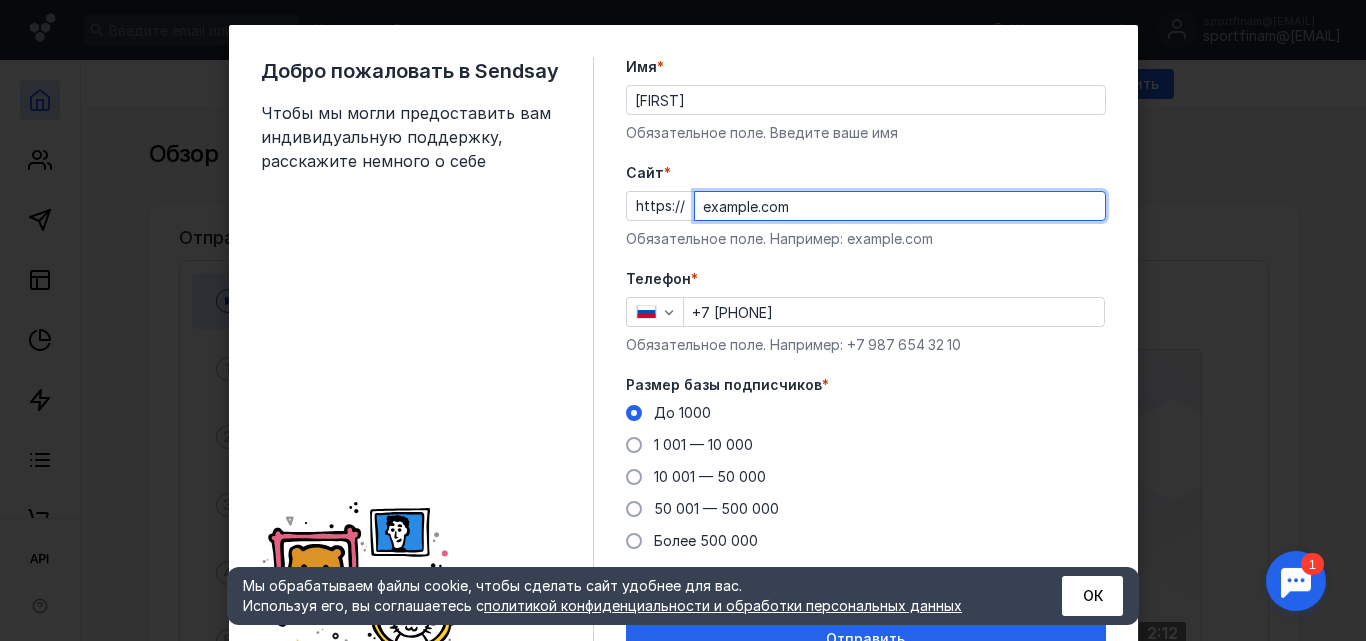 scroll, scrollTop: 125, scrollLeft: 0, axis: vertical 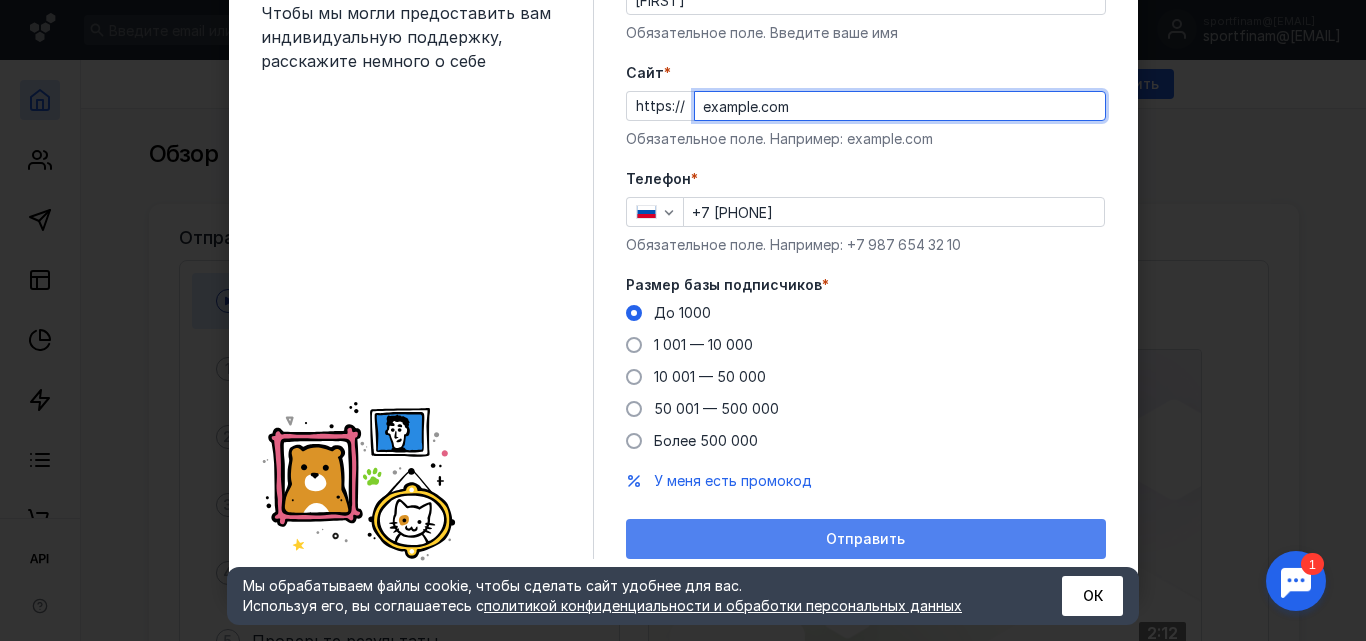 type on "example.com" 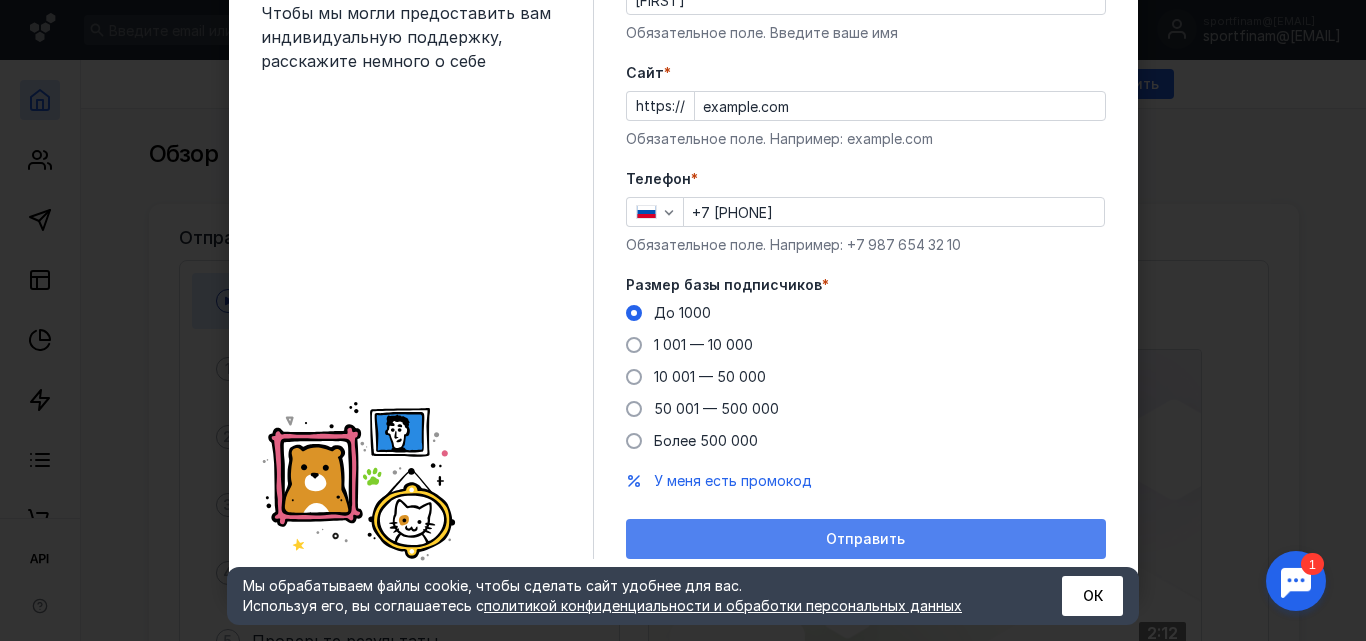 click on "Отправить" at bounding box center [866, 539] 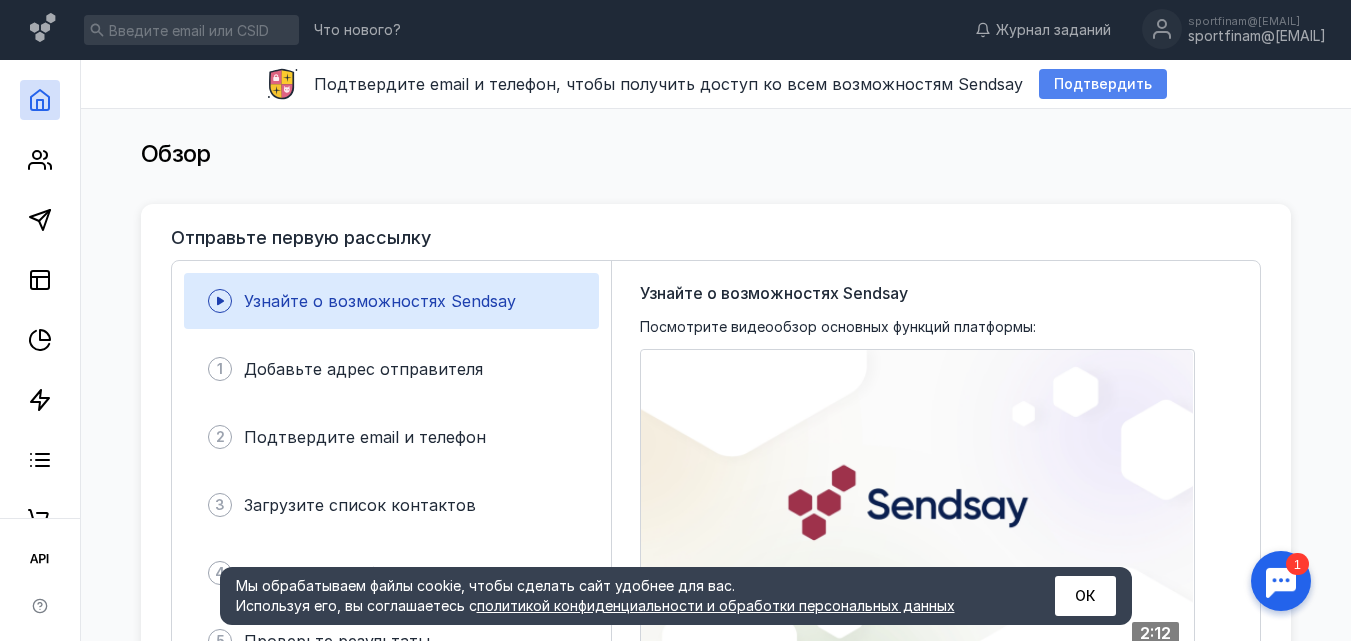 click on "Подтвердить" at bounding box center (1103, 84) 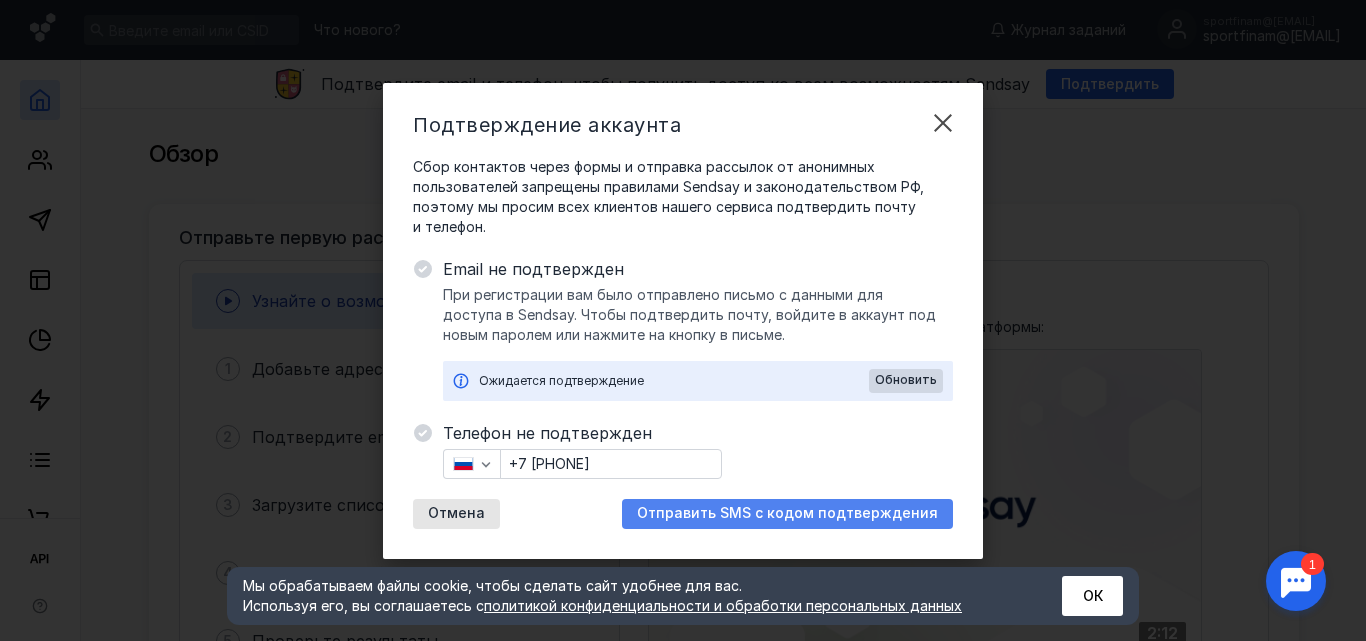 click on "Отправить SMS с кодом подтверждения" at bounding box center [787, 513] 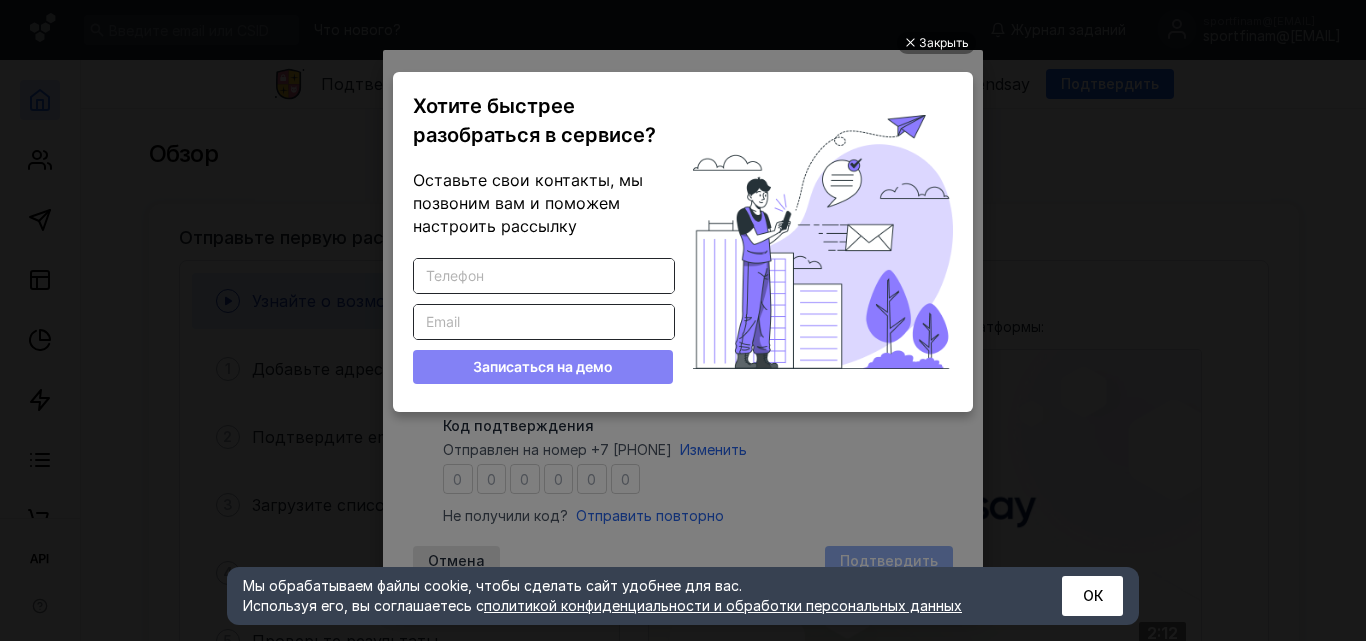 scroll, scrollTop: 0, scrollLeft: 0, axis: both 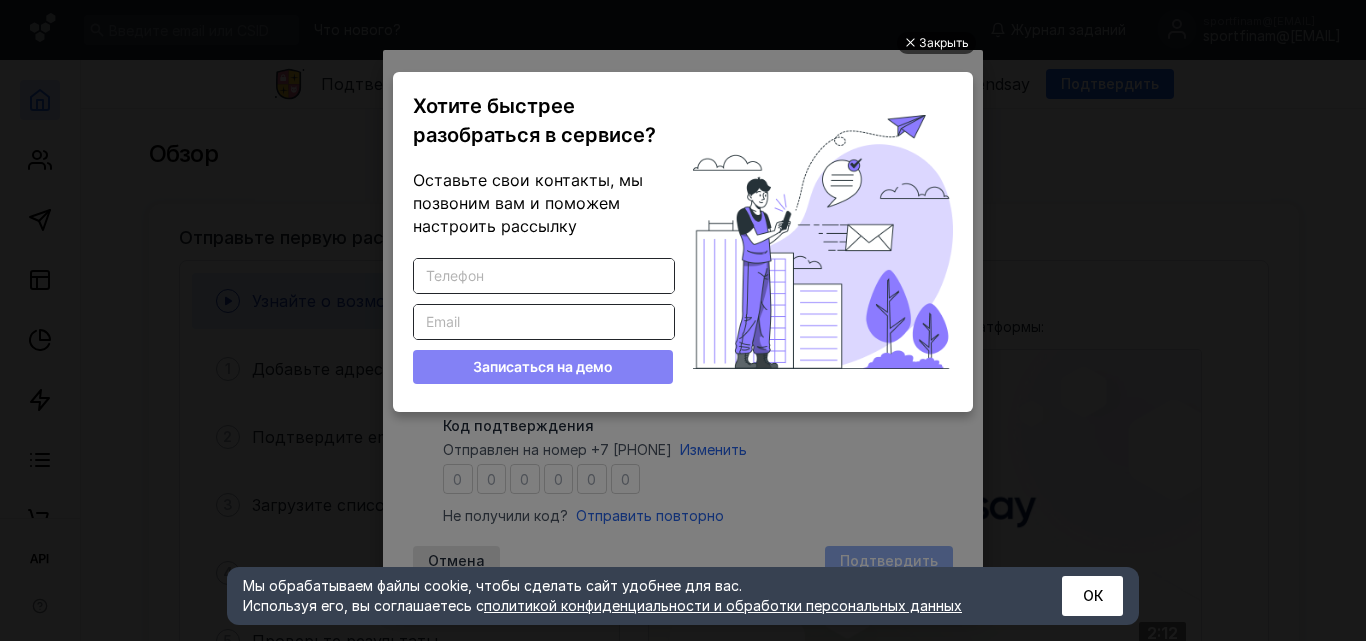 click on "Закрыть" at bounding box center (944, 43) 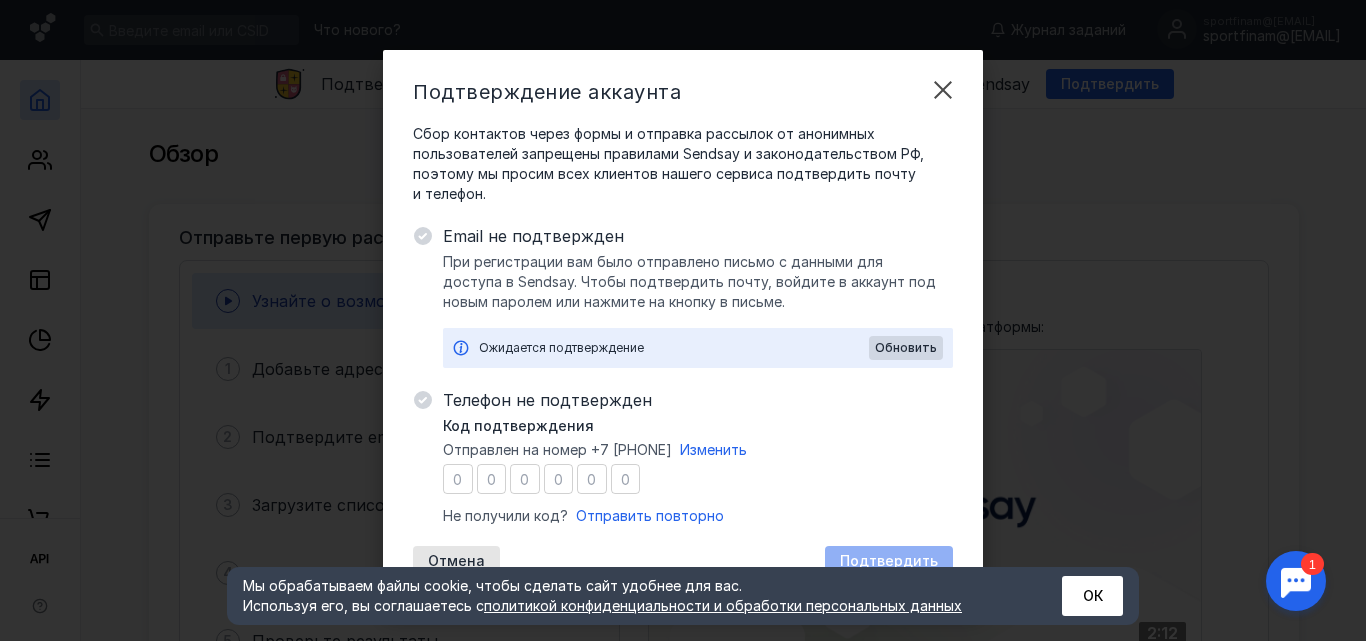 scroll, scrollTop: 0, scrollLeft: 0, axis: both 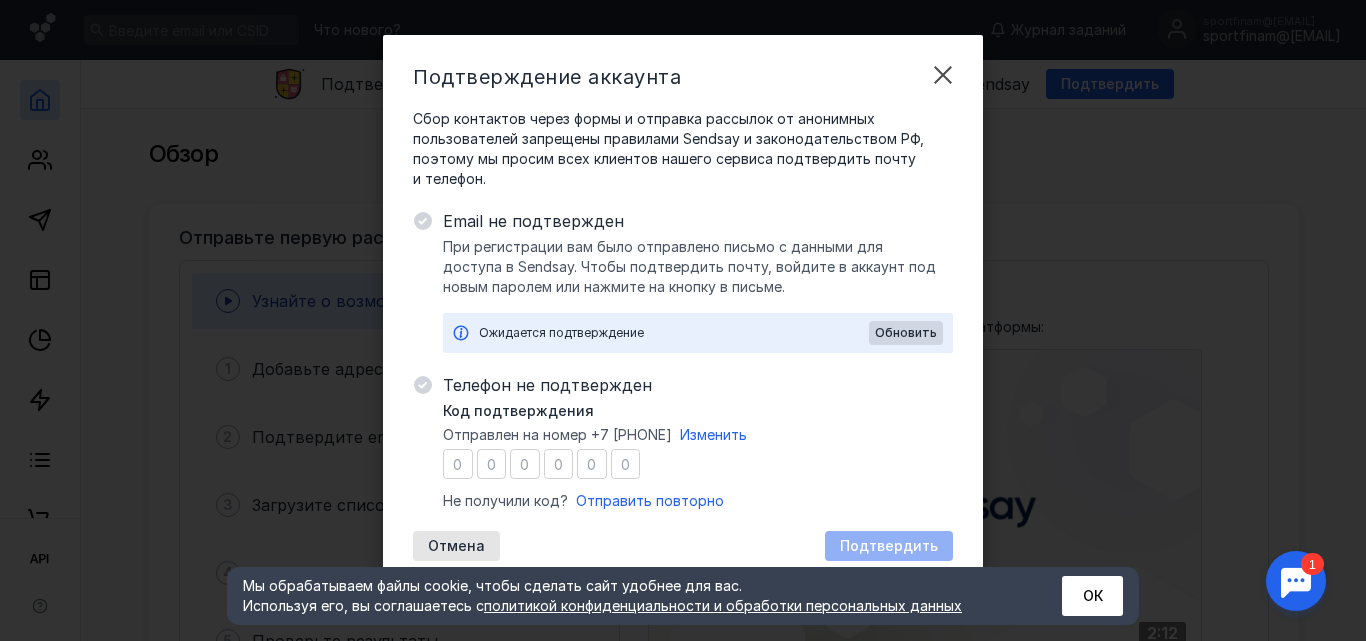 click on "Отмена Подтвердить" at bounding box center [683, 546] 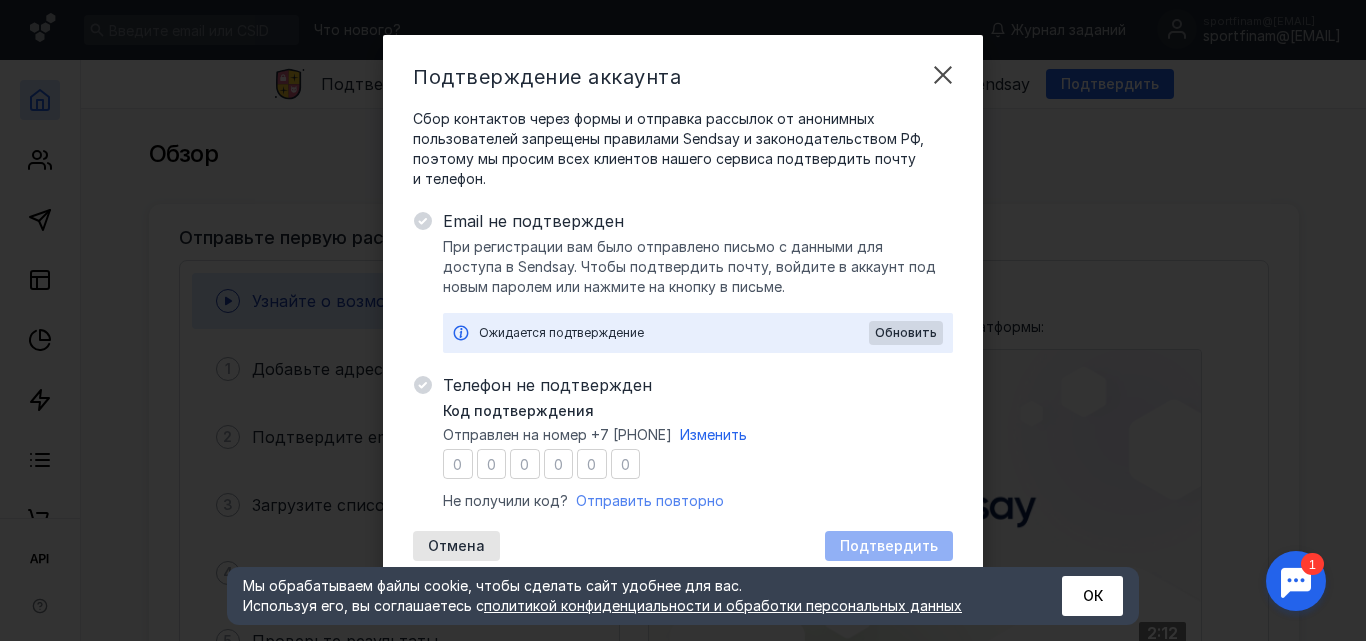 click on "Отправить повторно" at bounding box center [650, 500] 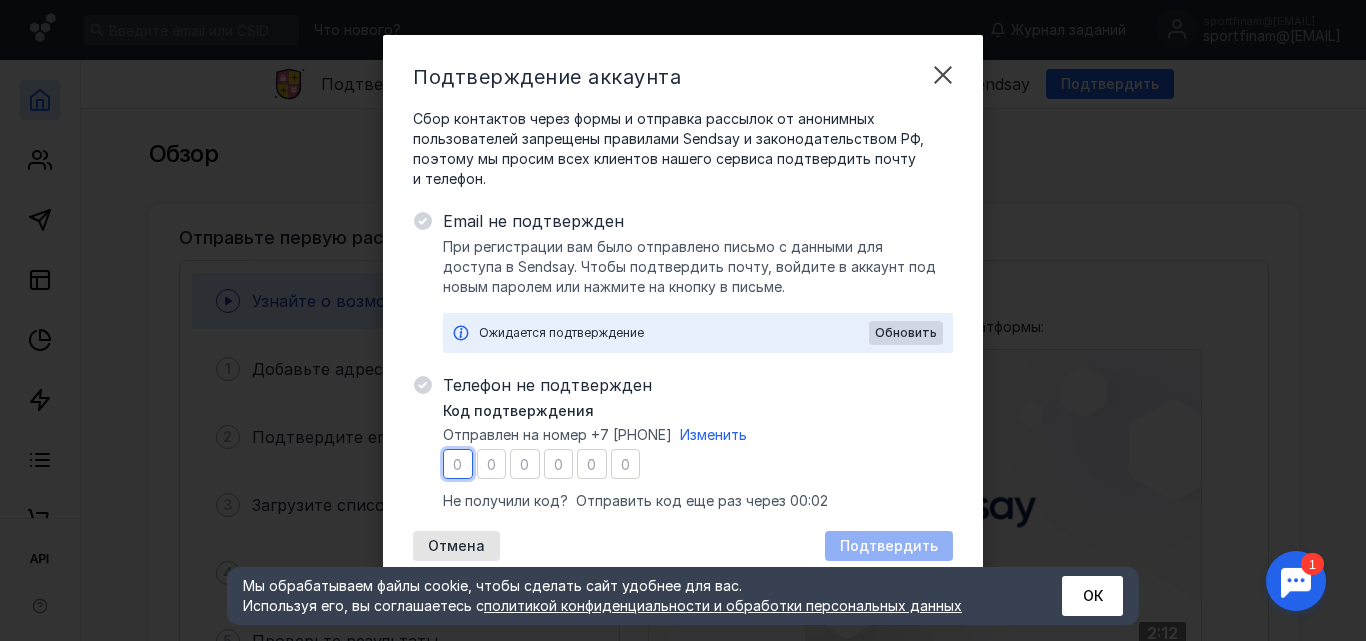 click at bounding box center (559, 464) 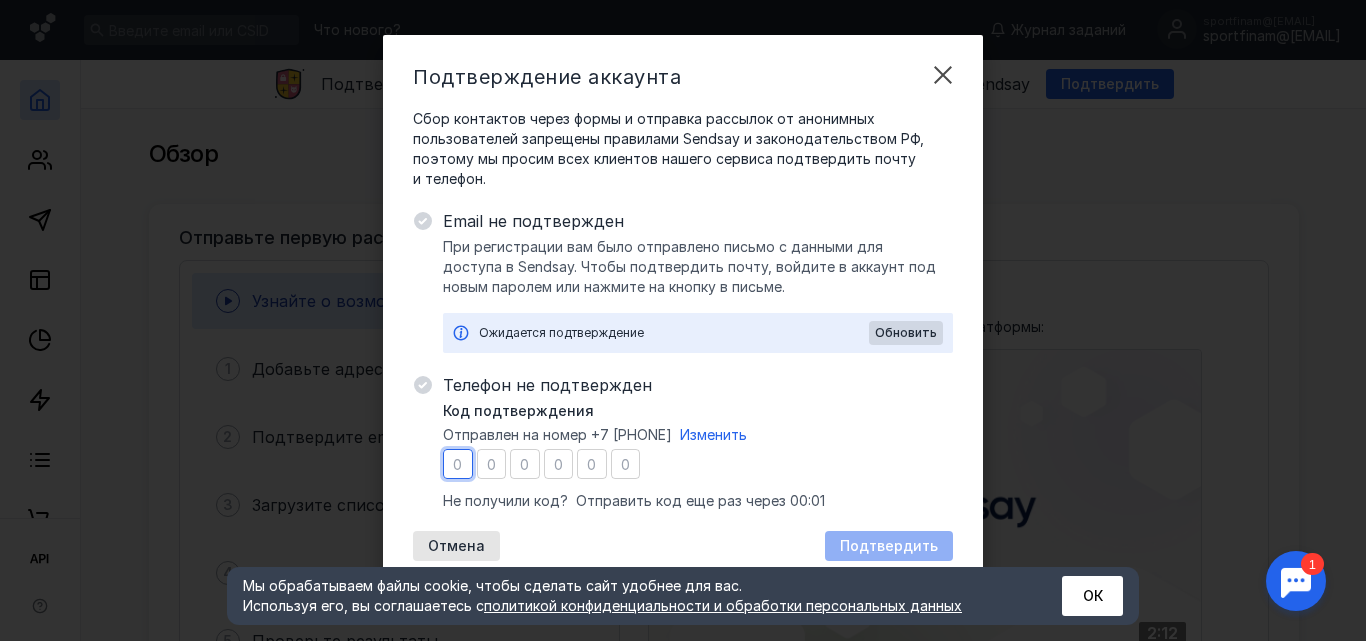 type on "9" 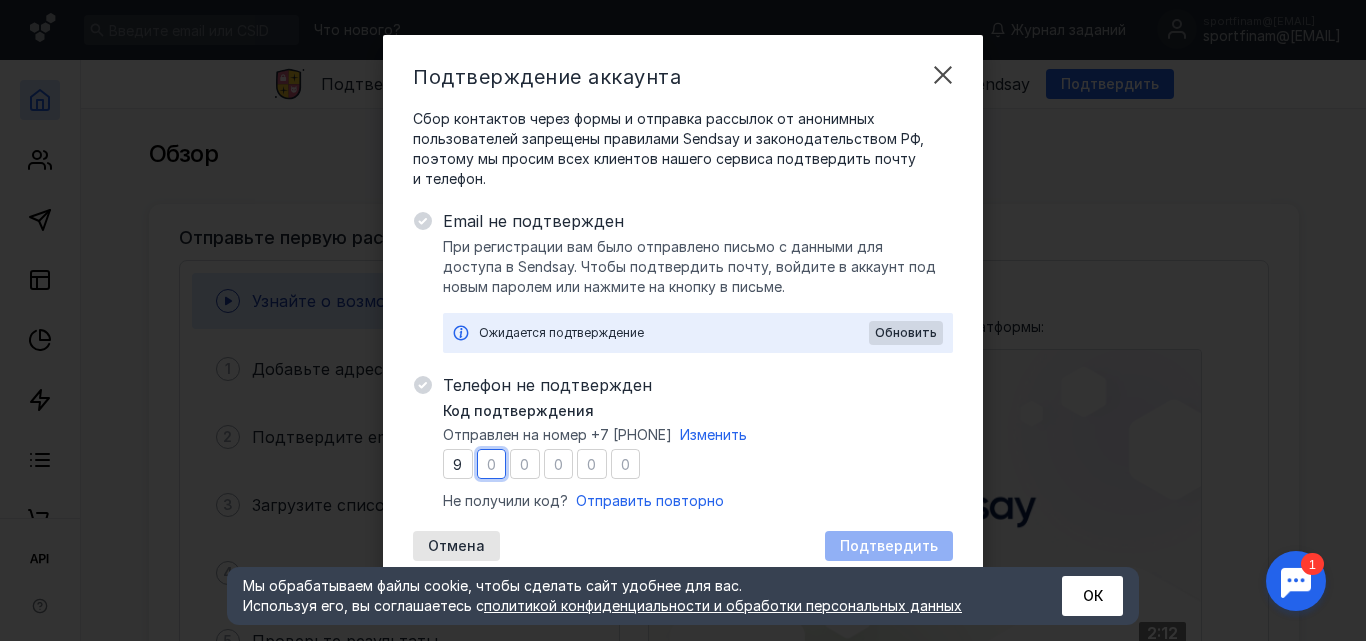 type on "2" 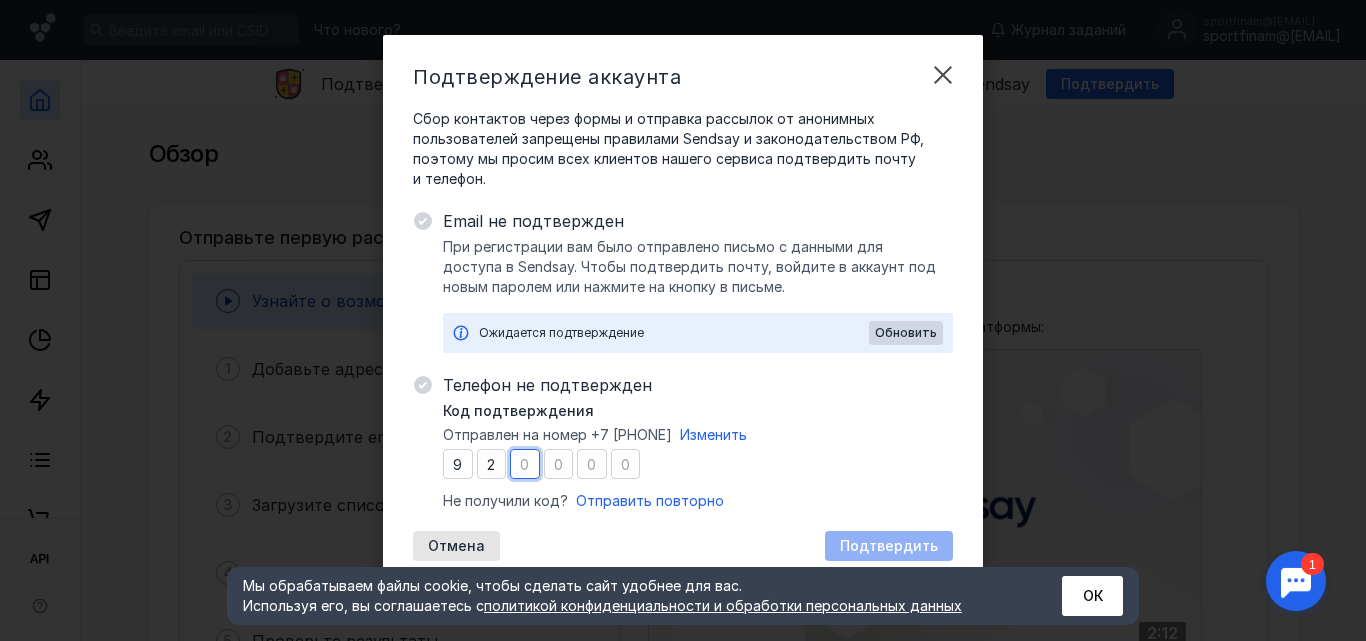 type on "4" 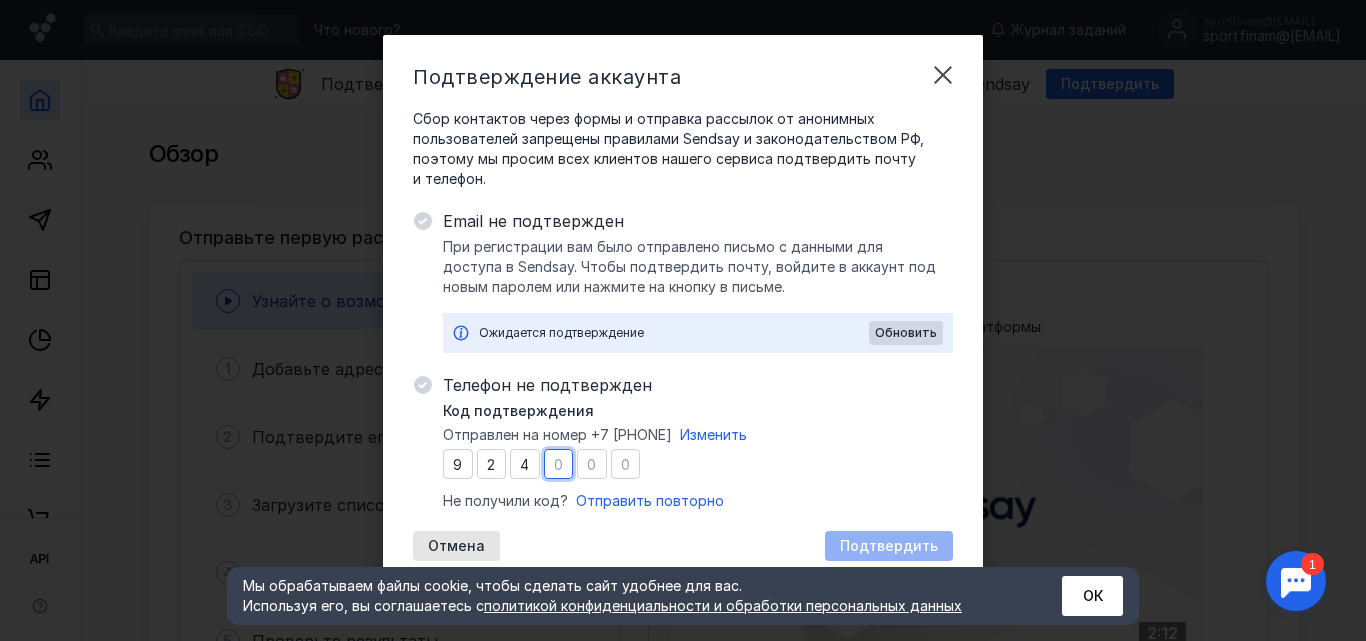 type on "4" 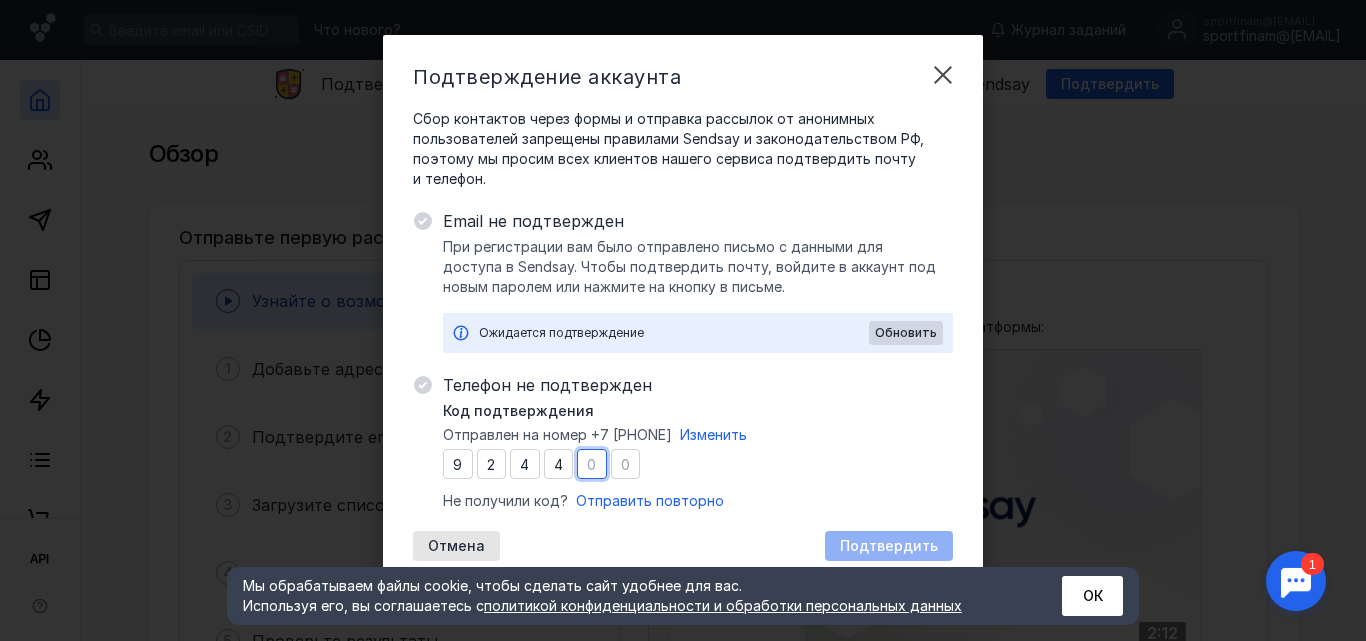 type on "5" 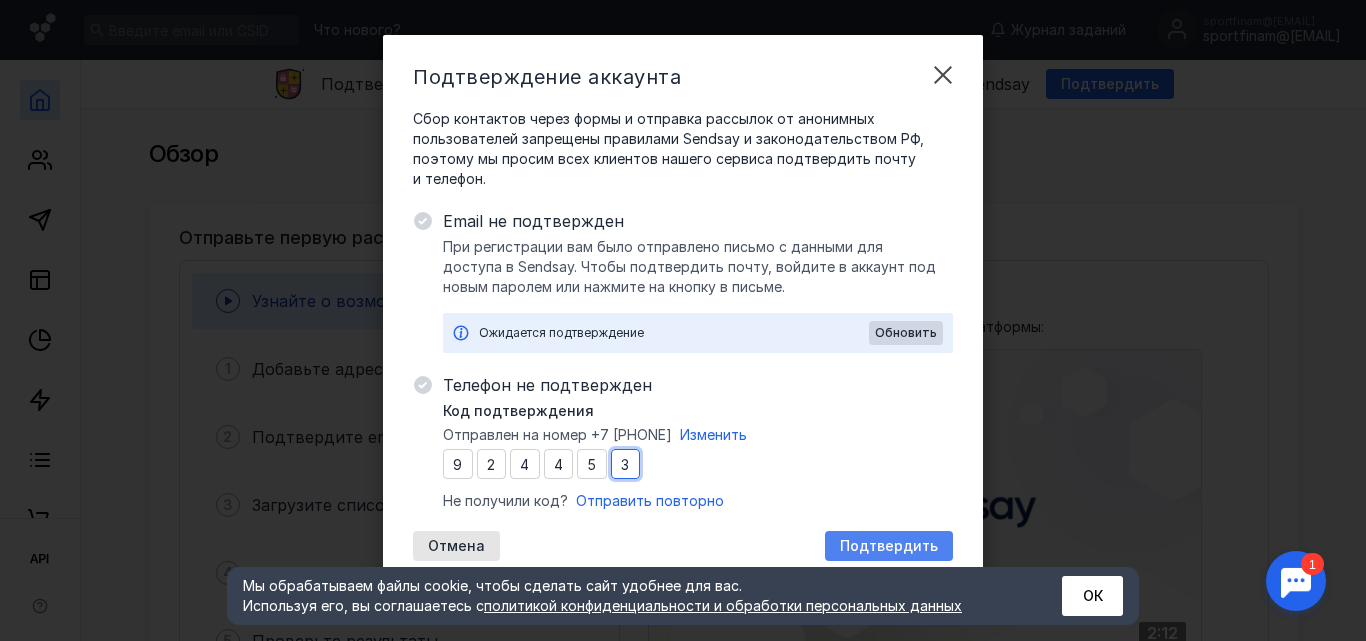 type on "3" 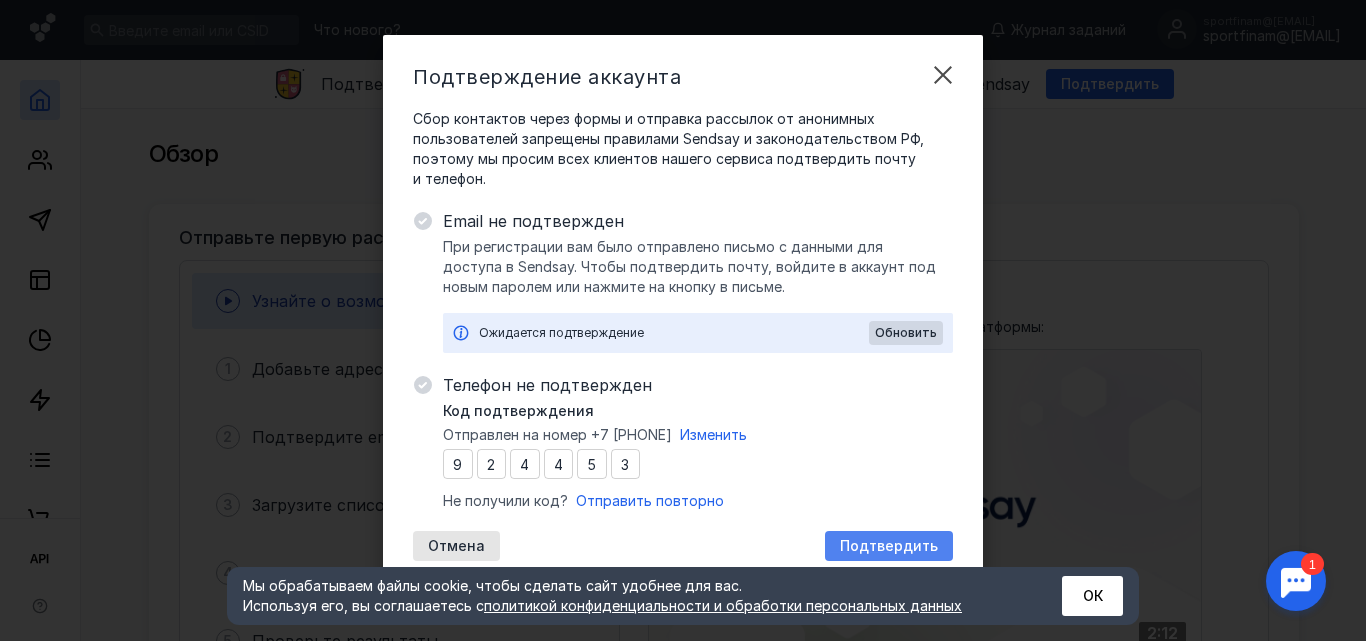 click on "Подтвердить" at bounding box center [889, 546] 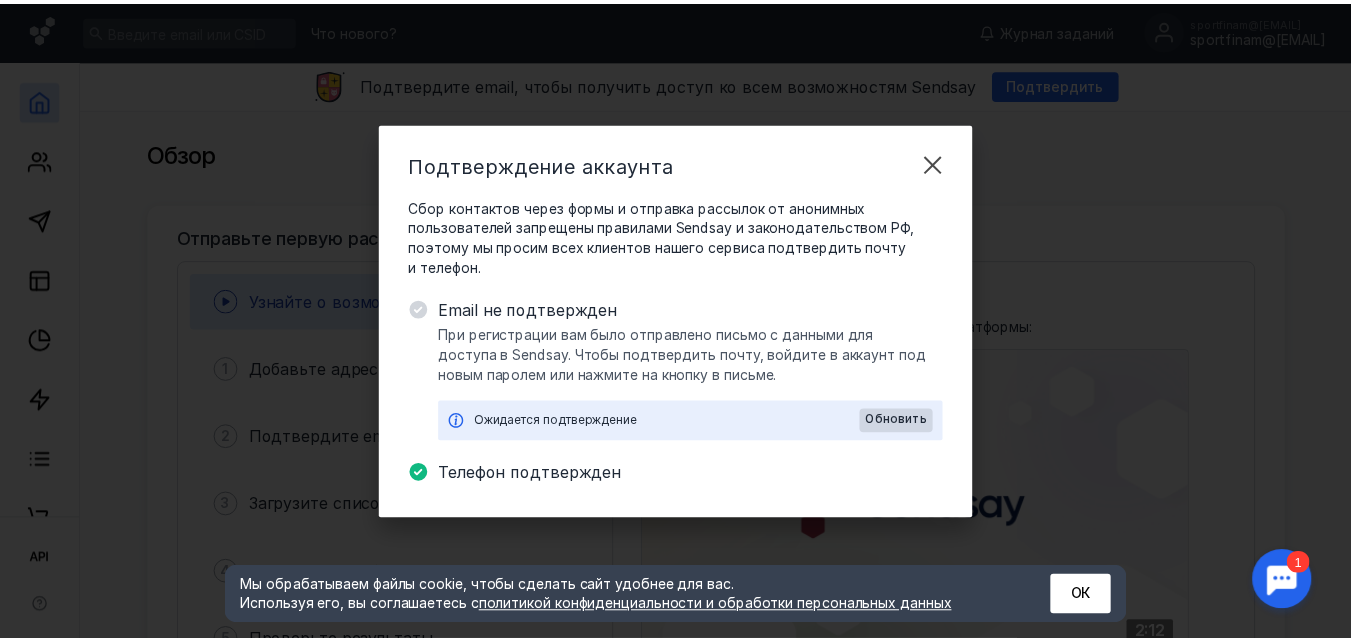 scroll, scrollTop: 0, scrollLeft: 0, axis: both 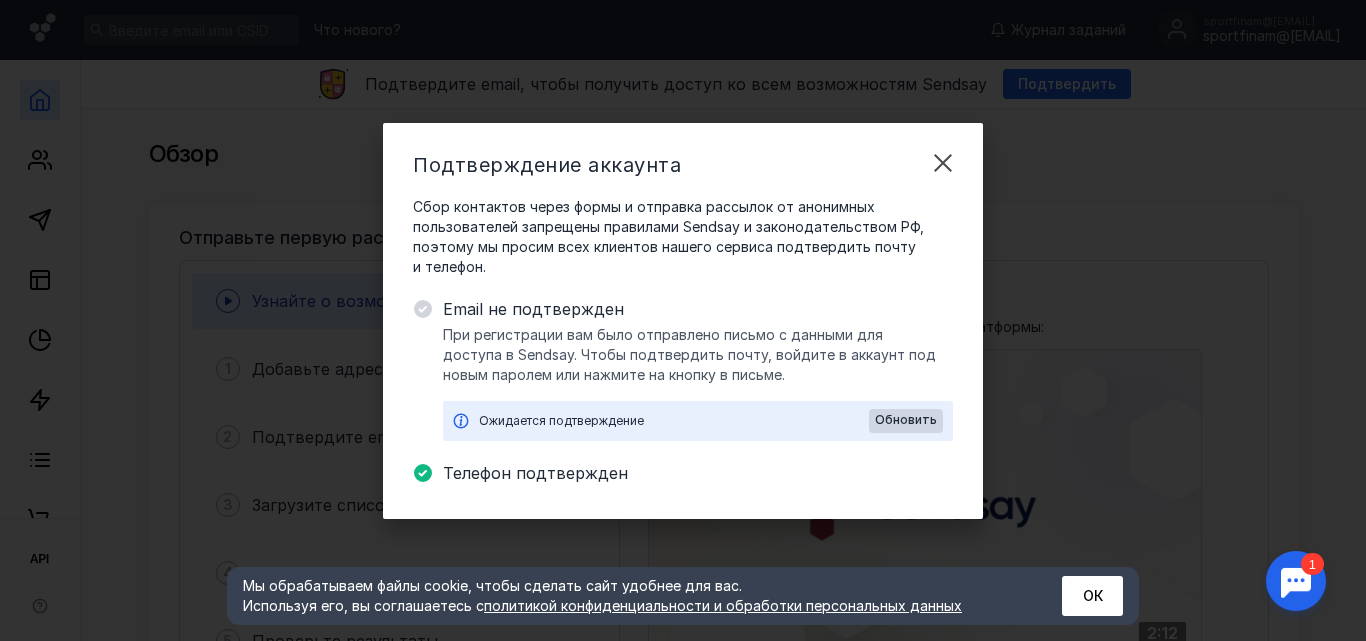 click on "Ожидается подтверждение" at bounding box center (674, 421) 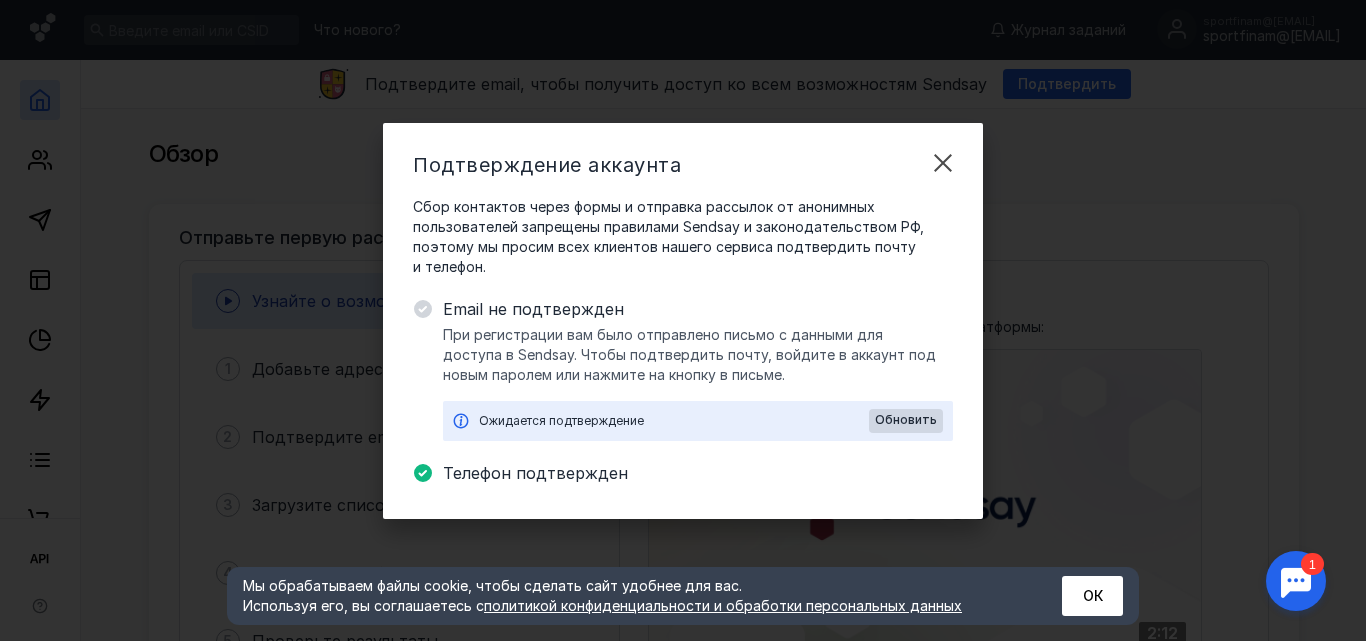 click on "Ожидается подтверждение" at bounding box center [674, 421] 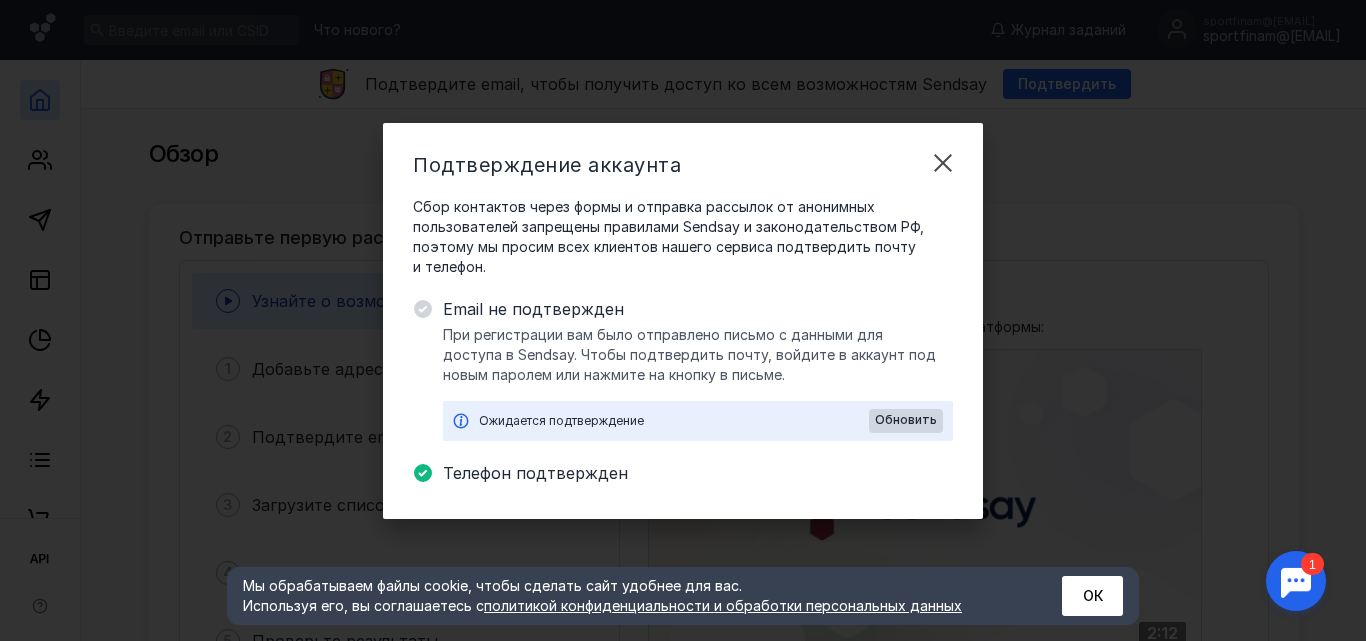 click on "При регистрации вам было отправлено письмо с данными для доступа в Sendsay. Чтобы подтвердить почту, войдите в аккаунт под новым паролем или нажмите на кнопку в письме." at bounding box center [698, 355] 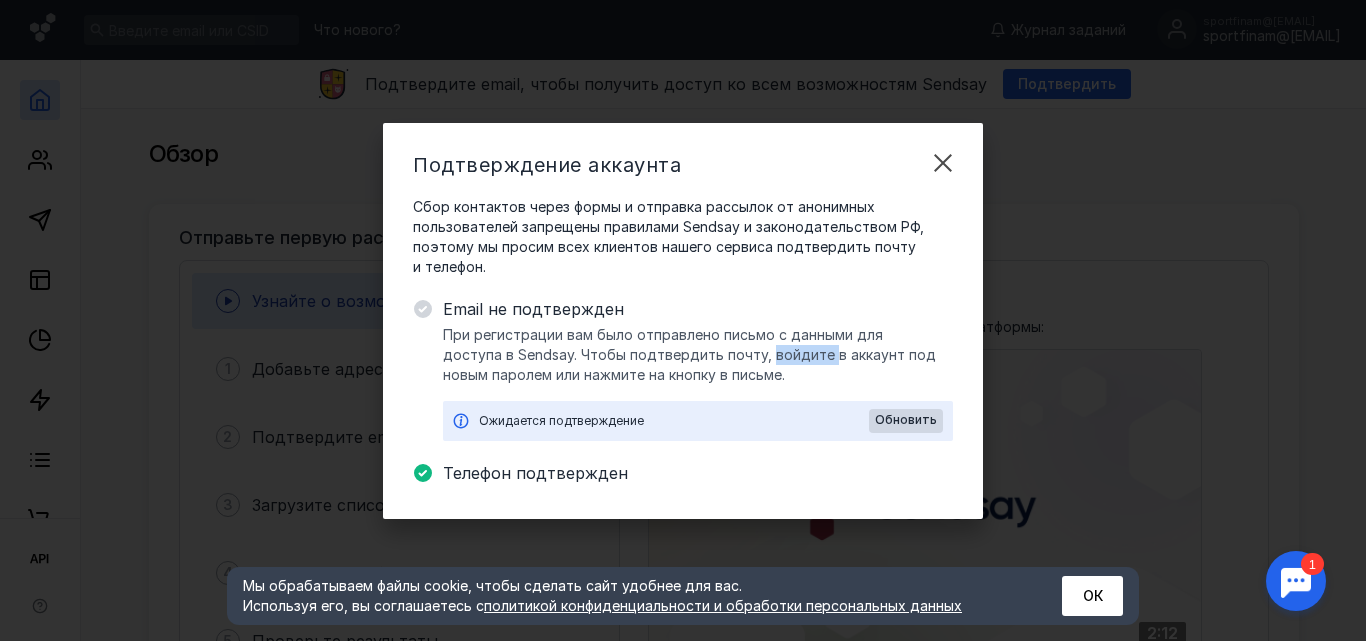 click on "При регистрации вам было отправлено письмо с данными для доступа в Sendsay. Чтобы подтвердить почту, войдите в аккаунт под новым паролем или нажмите на кнопку в письме." at bounding box center [698, 355] 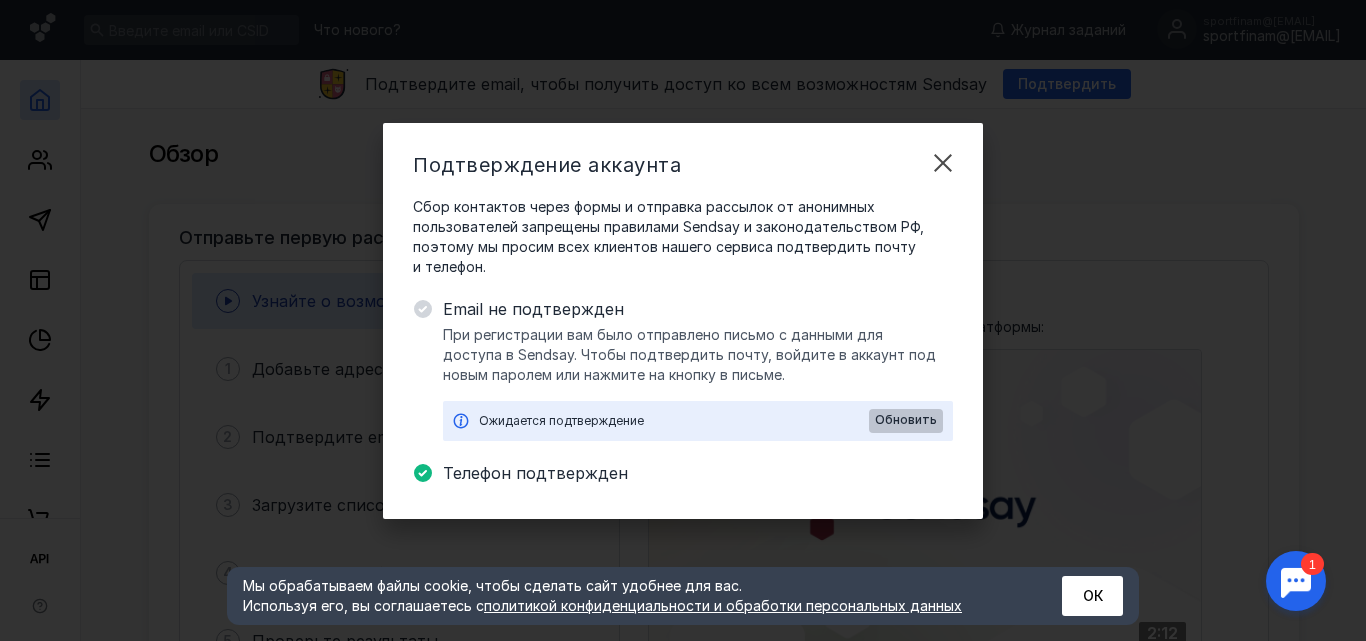 click on "Обновить" at bounding box center (906, 420) 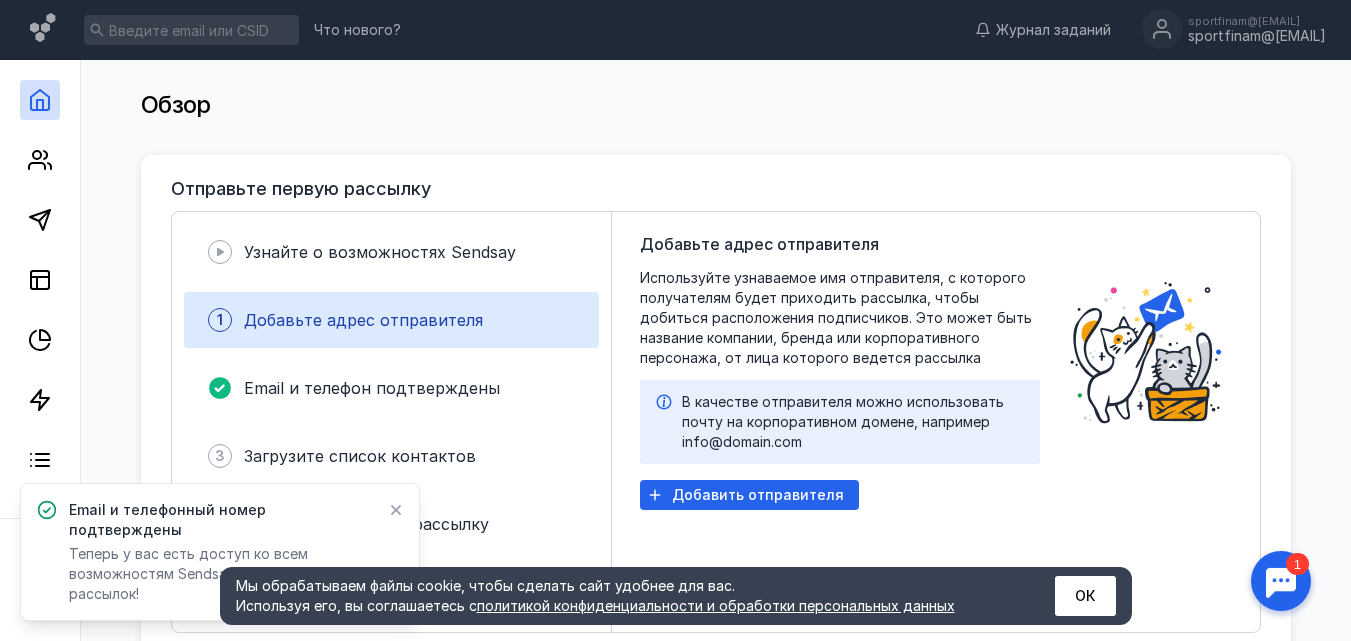 click on "1 Добавьте адрес отправителя" at bounding box center [391, 320] 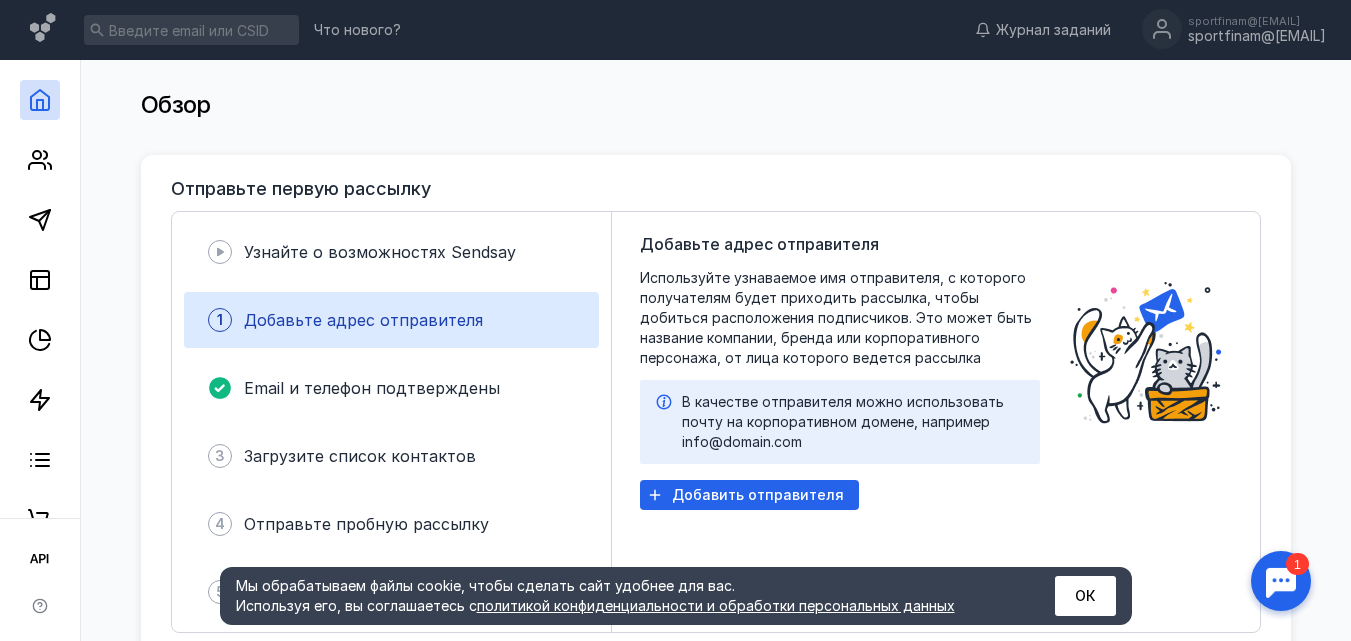 click on "Обзор" at bounding box center (716, 115) 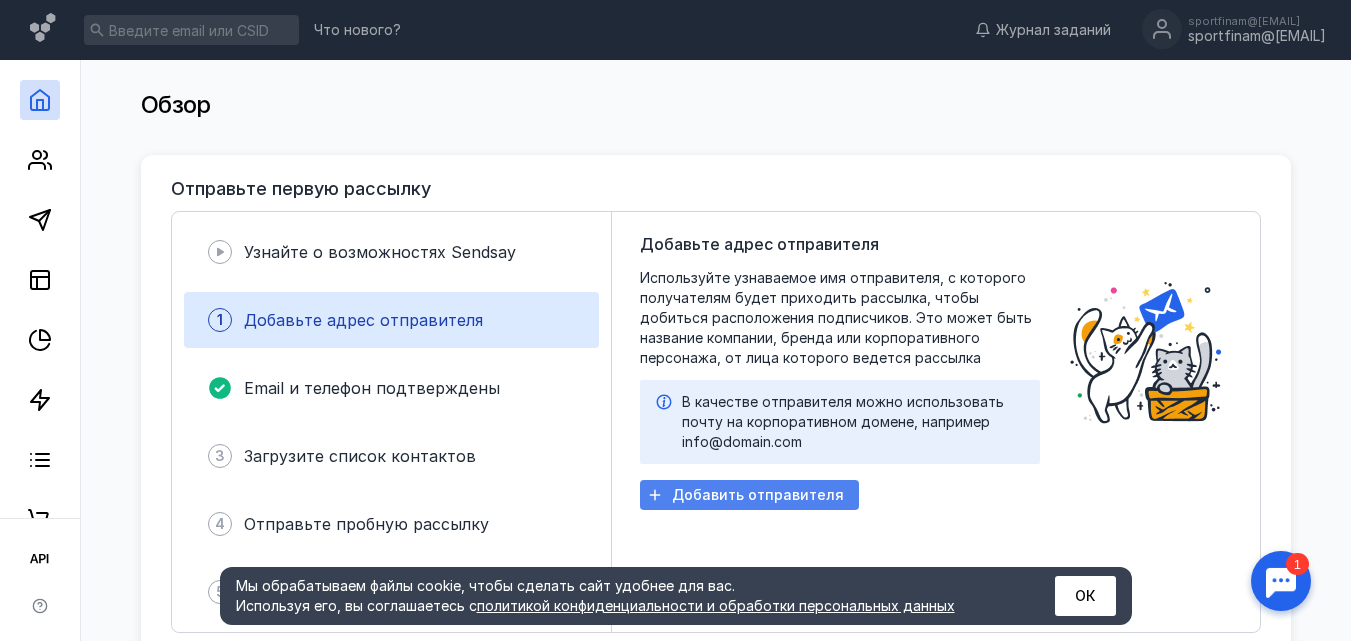 click on "Добавить отправителя" at bounding box center [749, 495] 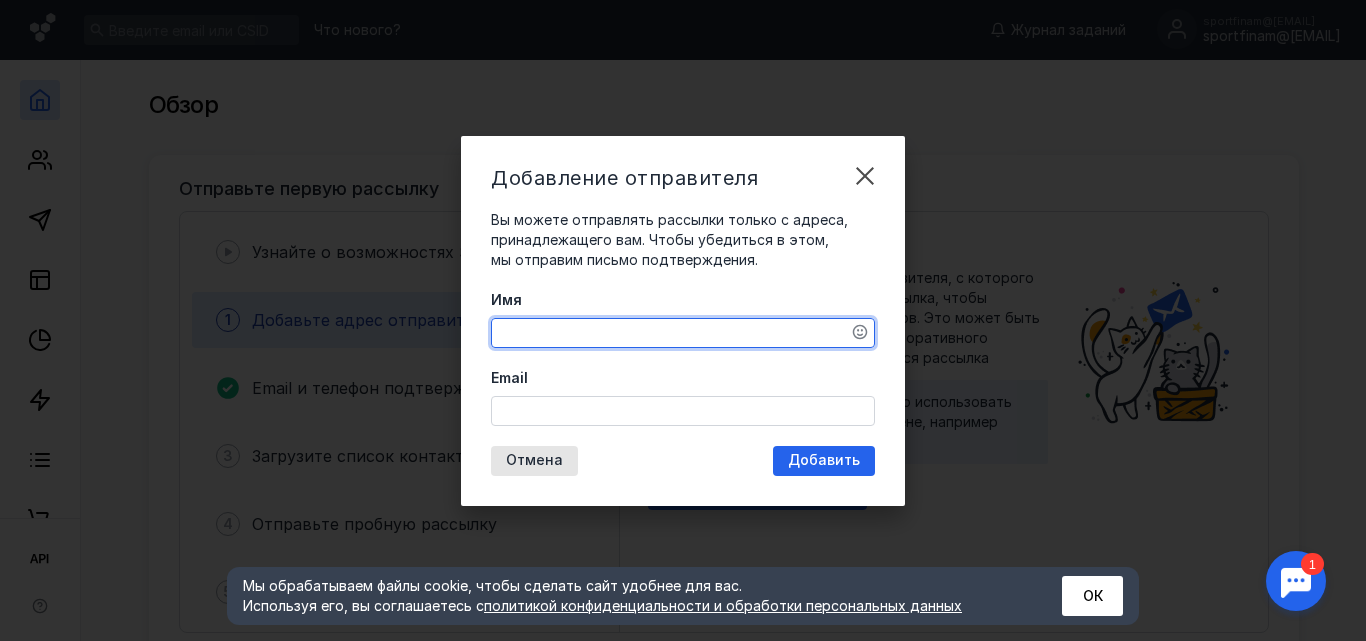 click on "Имя" at bounding box center [683, 333] 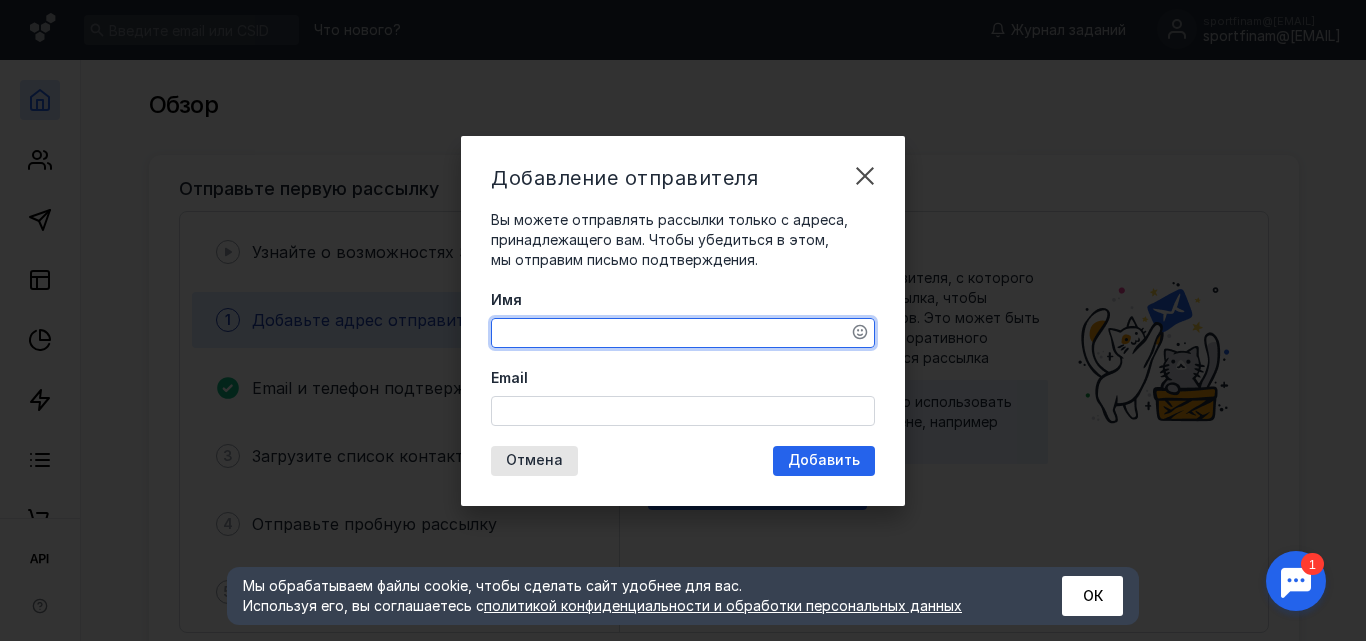 type on "р" 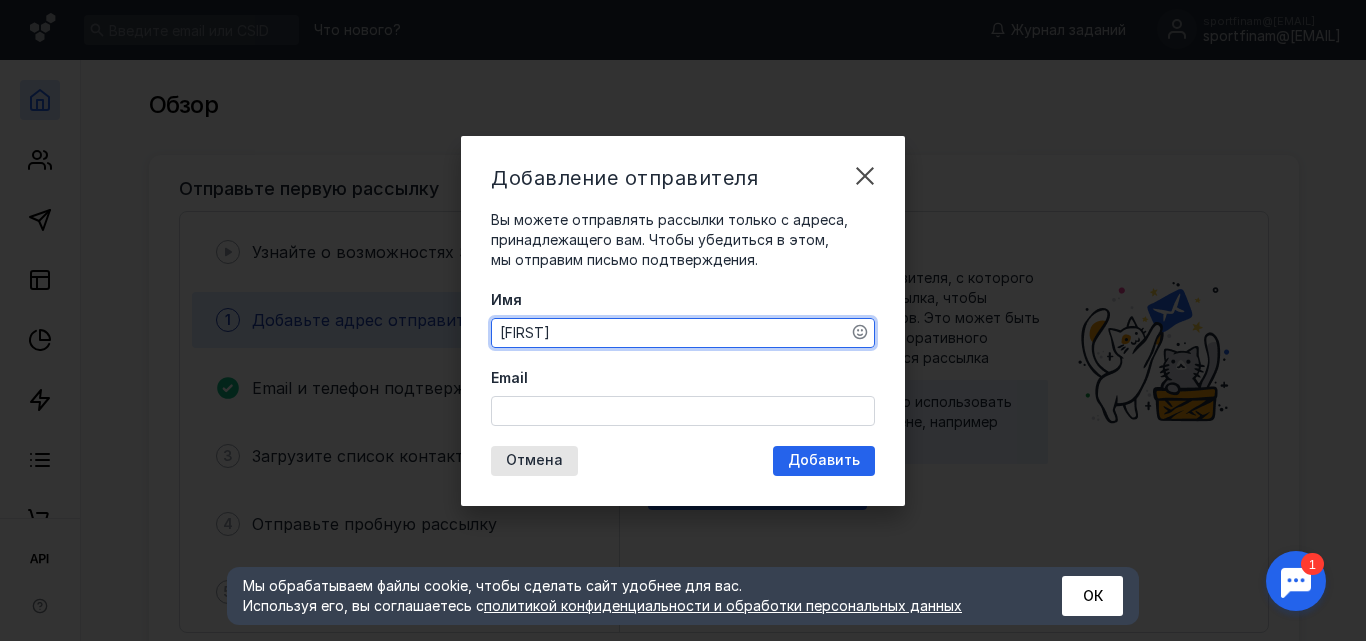 type on "[FIRST]" 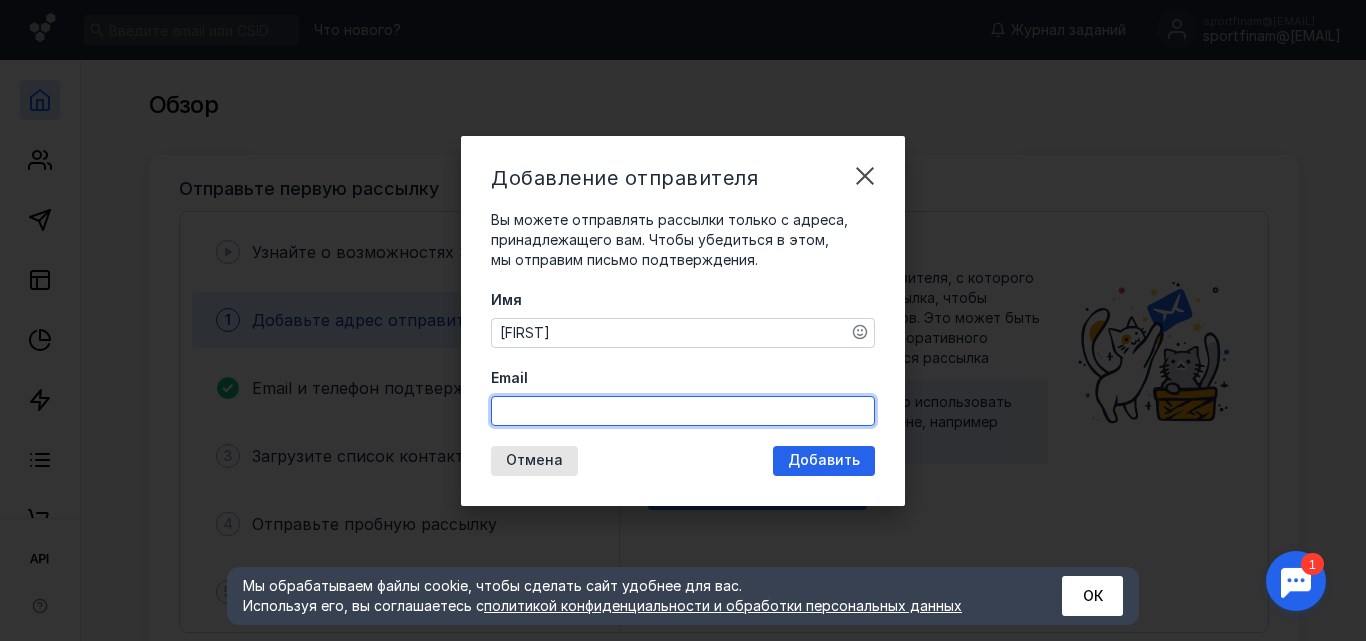 click on "Email" at bounding box center [683, 411] 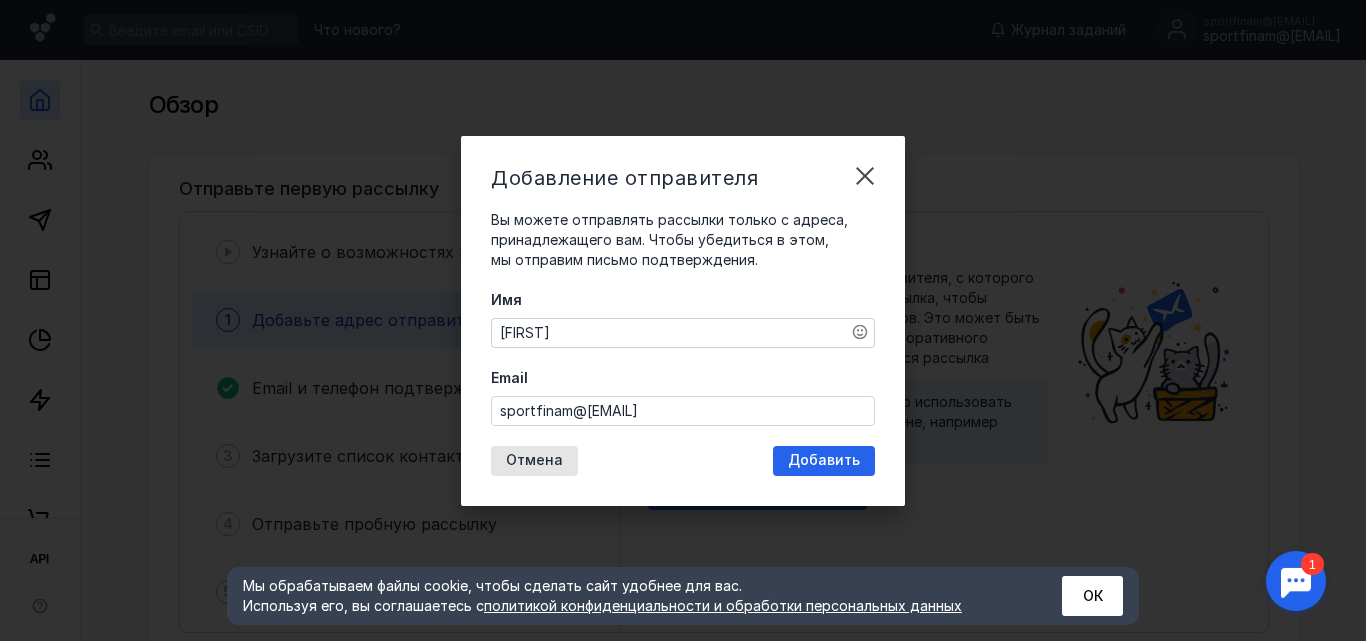 click on "Отмена Добавить" at bounding box center [683, 461] 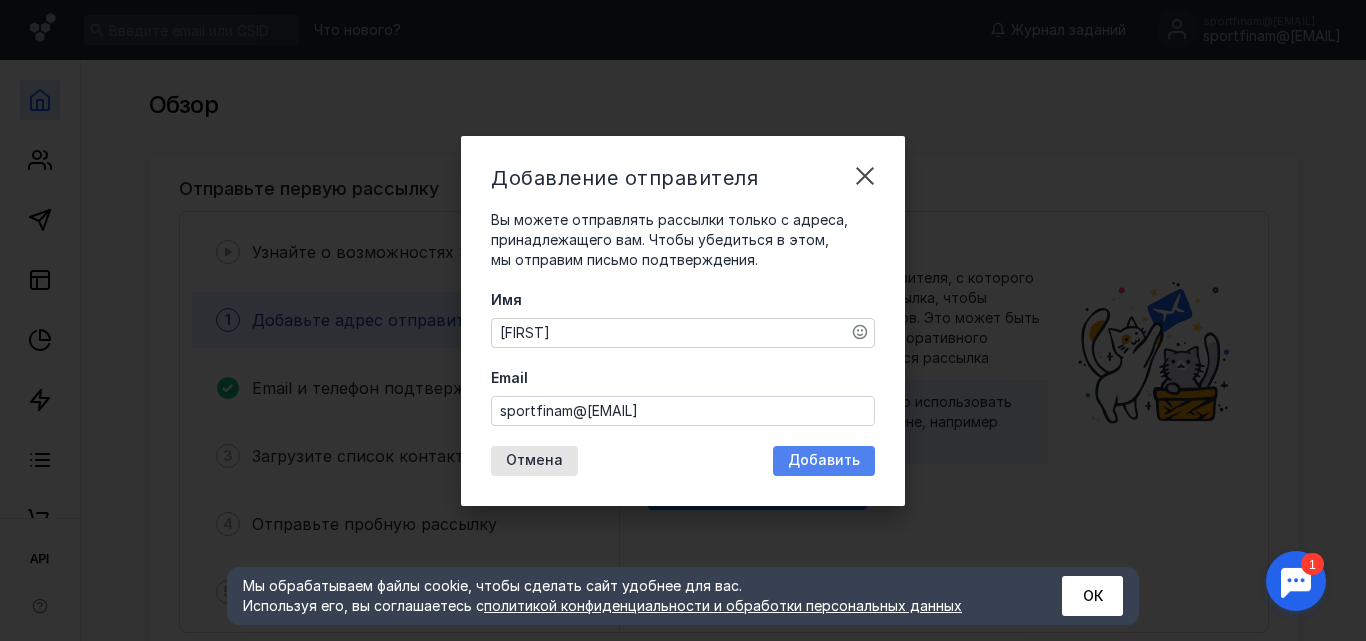 click on "Добавить" at bounding box center (824, 460) 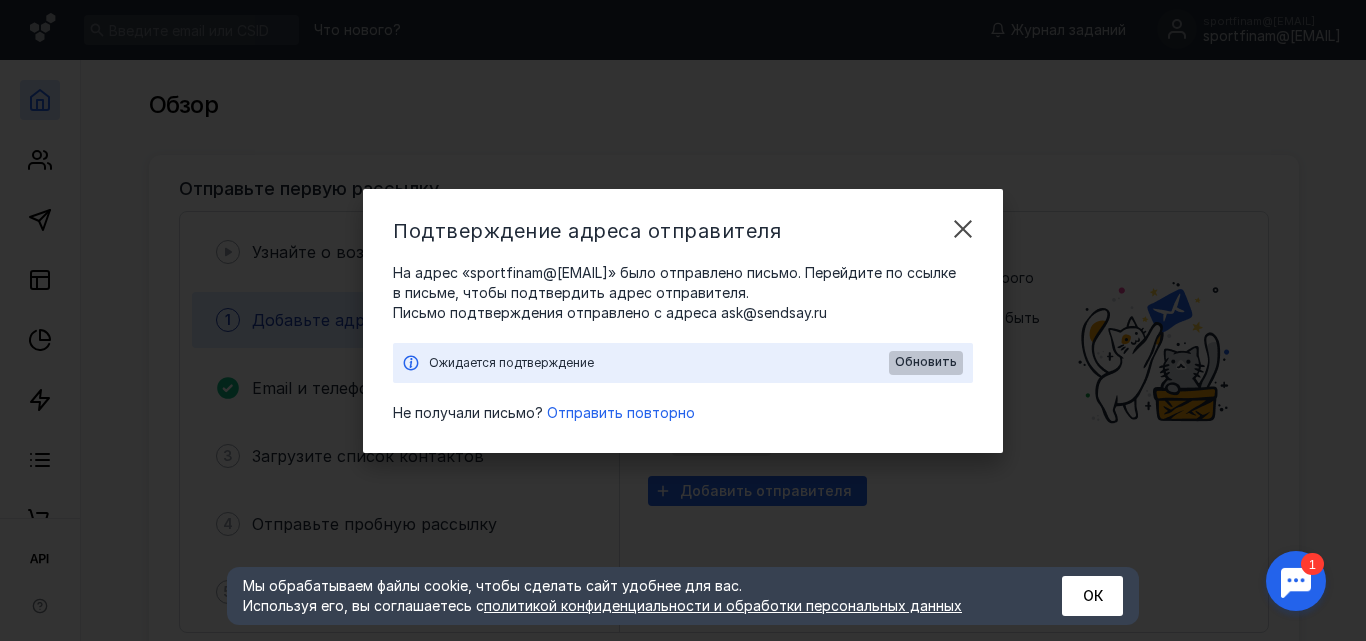 click on "Обновить" at bounding box center [926, 363] 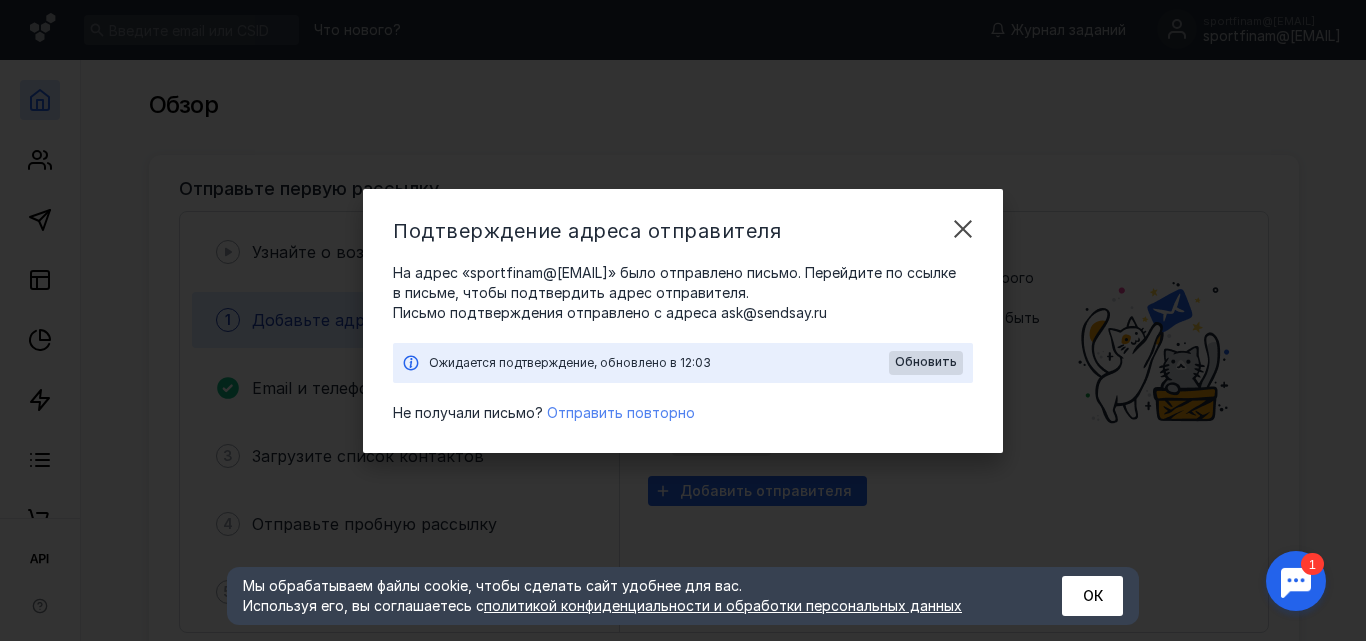 click on "Отправить повторно" at bounding box center [621, 412] 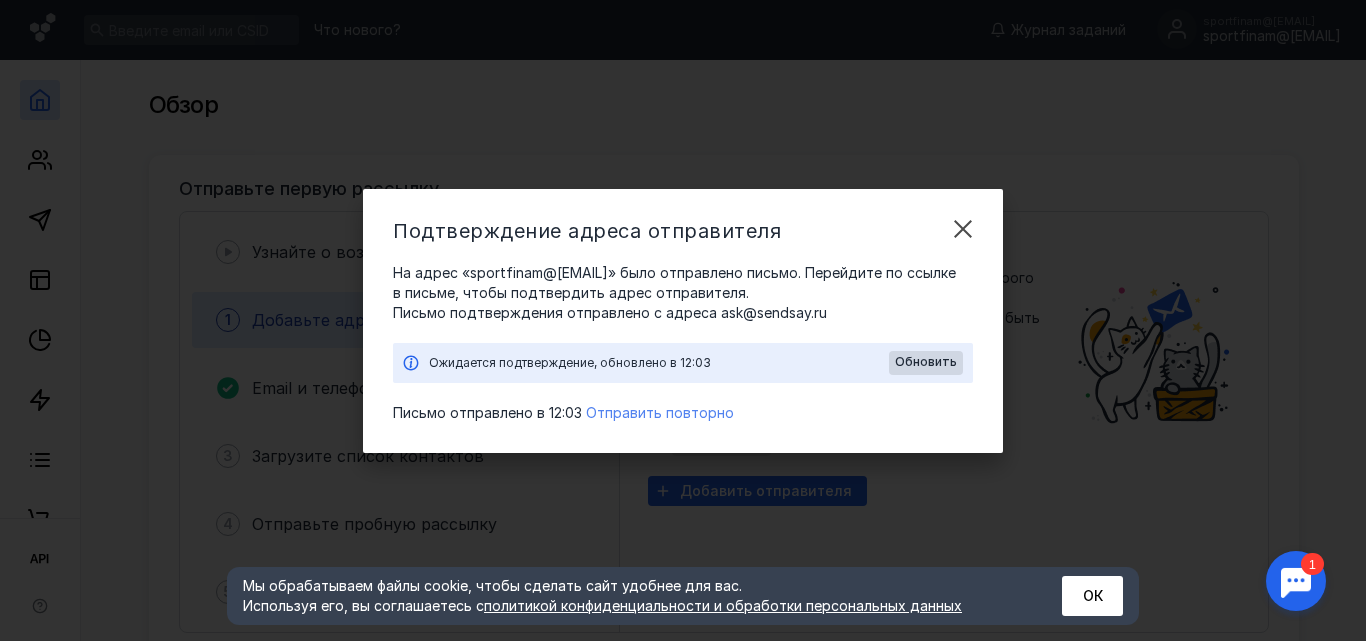 click on "Отправить повторно" at bounding box center [660, 412] 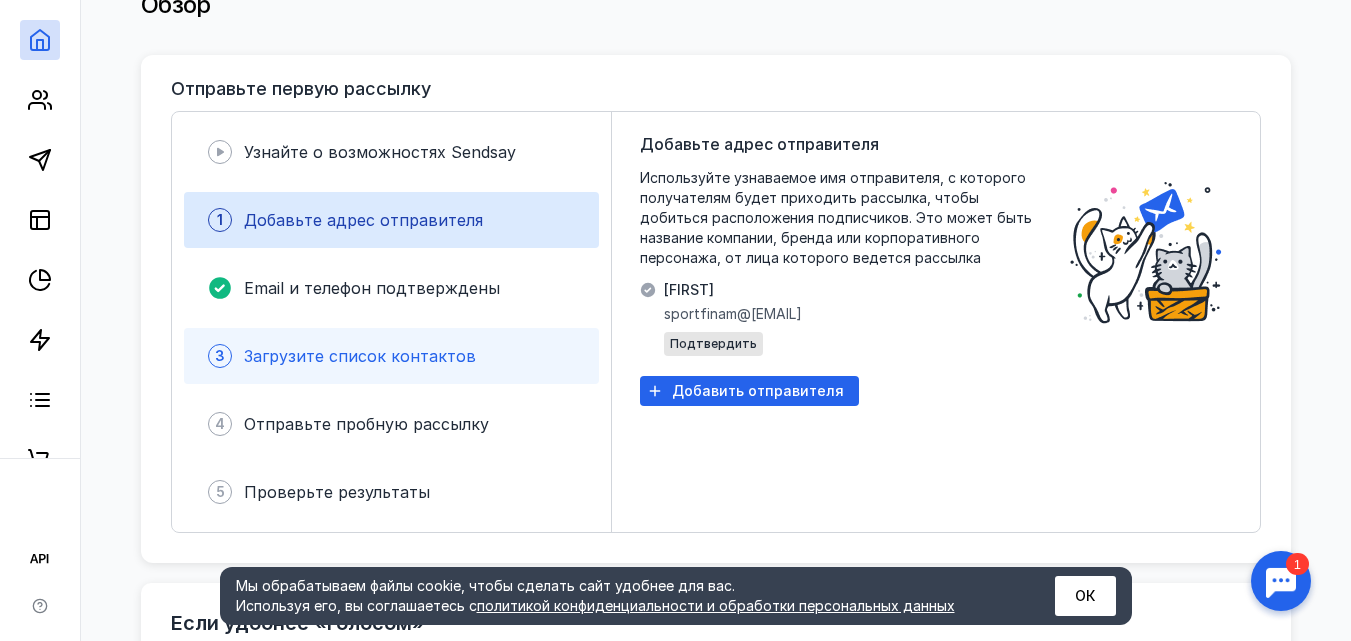 click on "3 Загрузите список контактов" at bounding box center [391, 356] 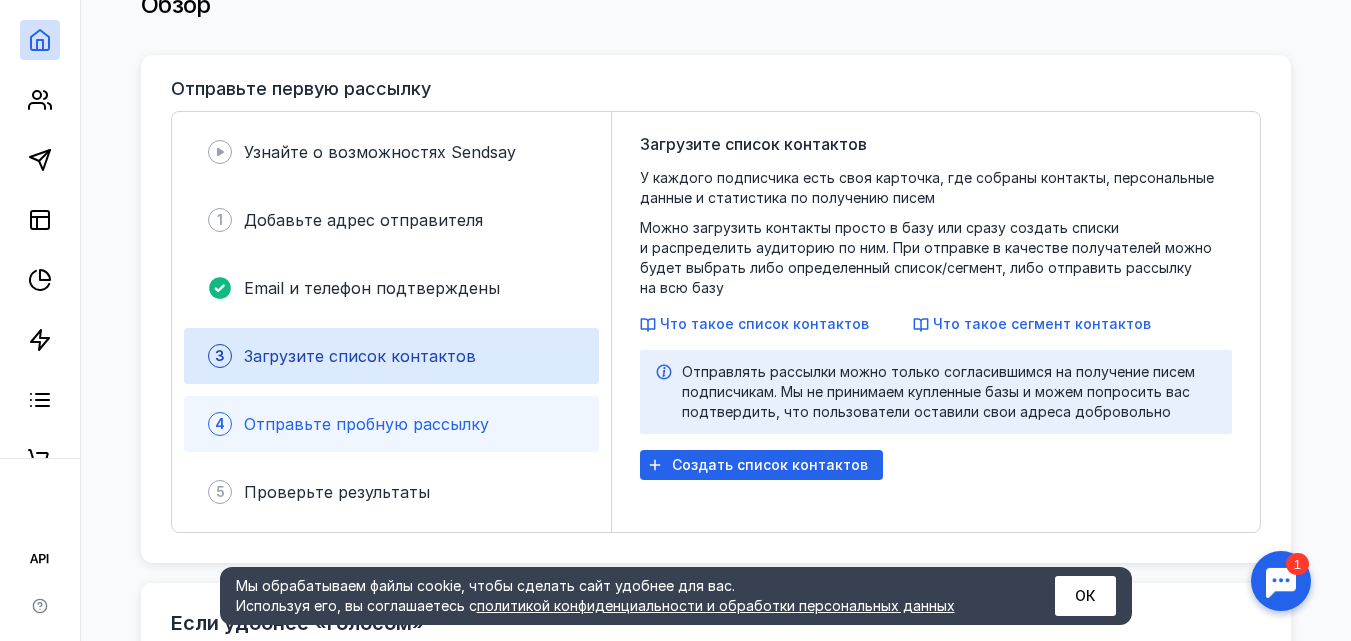 click on "Отправьте пробную рассылку" at bounding box center (366, 424) 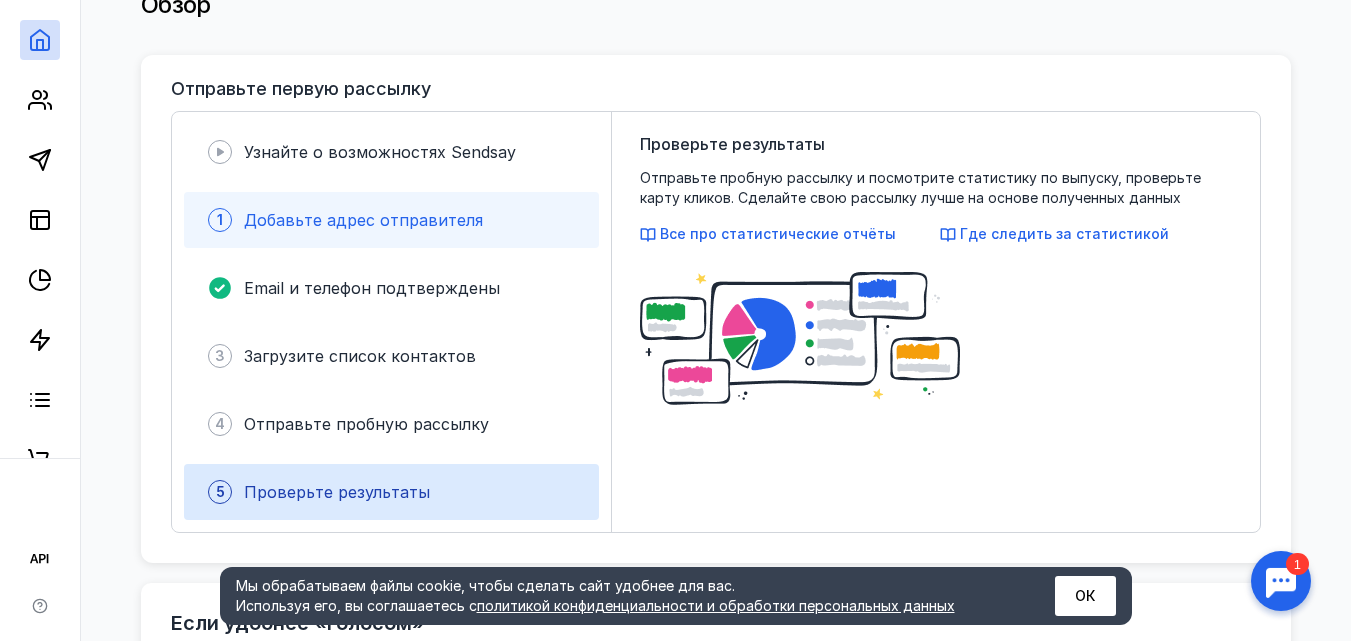 click on "Добавьте адрес отправителя" at bounding box center (363, 220) 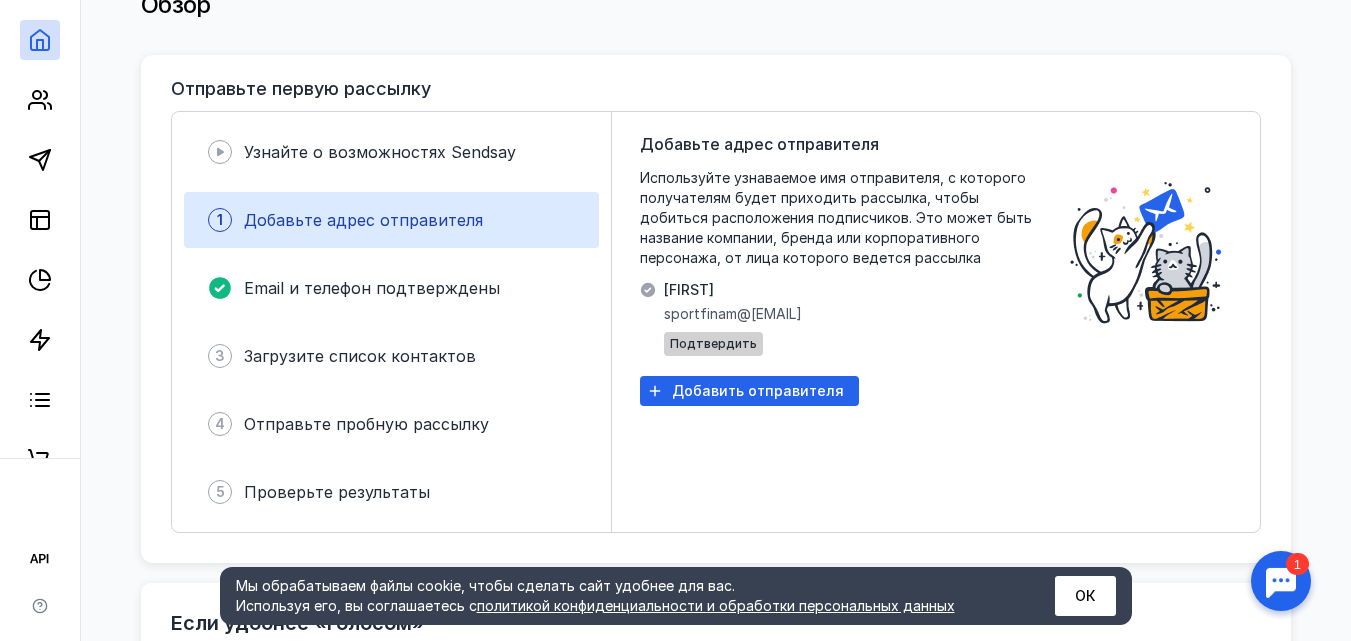 click on "Подтвердить" at bounding box center [713, 344] 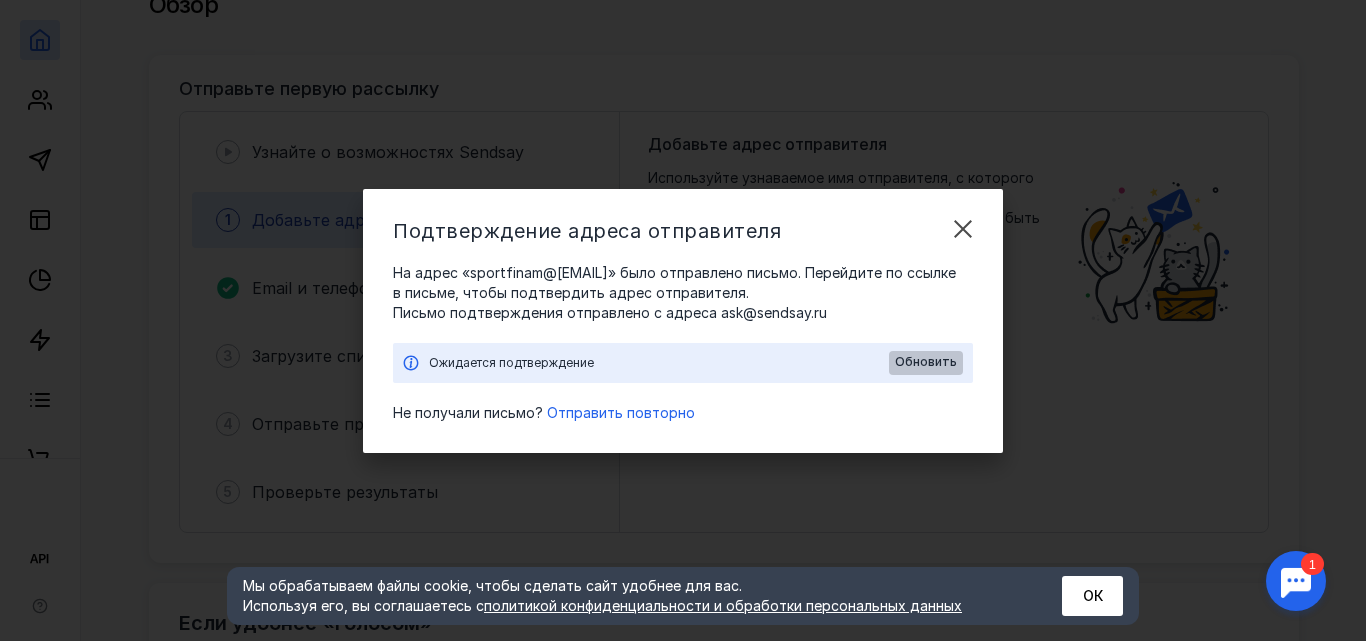 click on "Обновить" at bounding box center [926, 362] 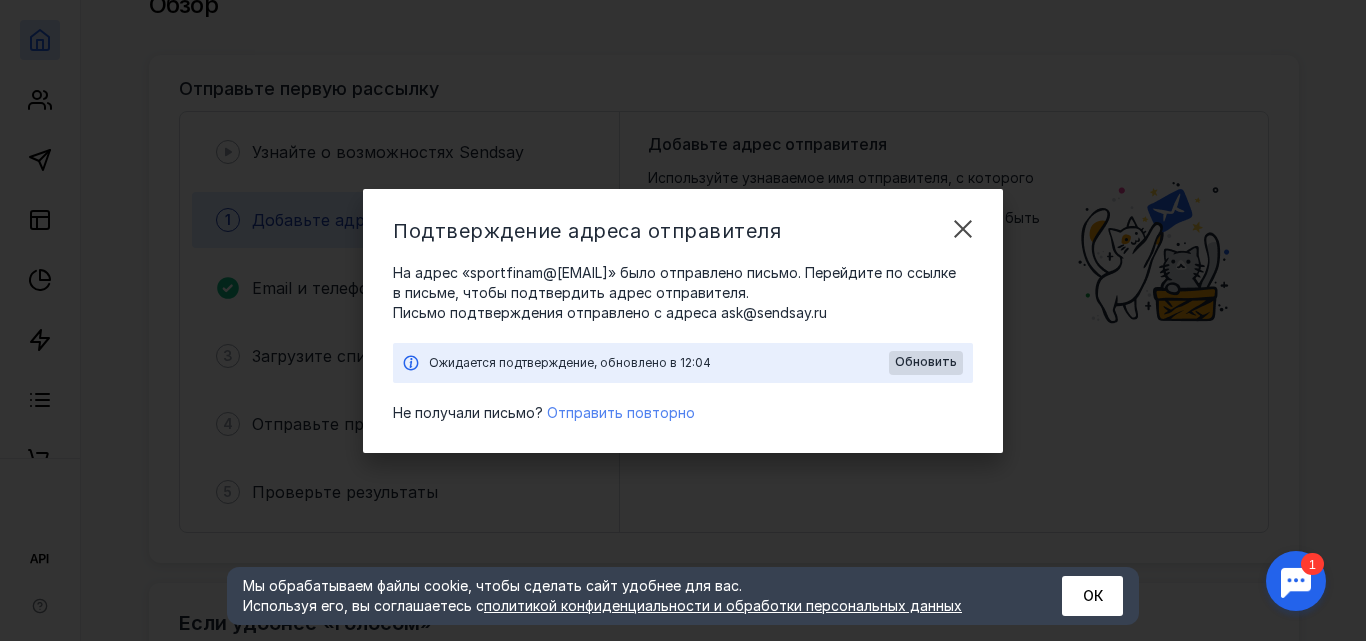 click on "Отправить повторно" at bounding box center [621, 412] 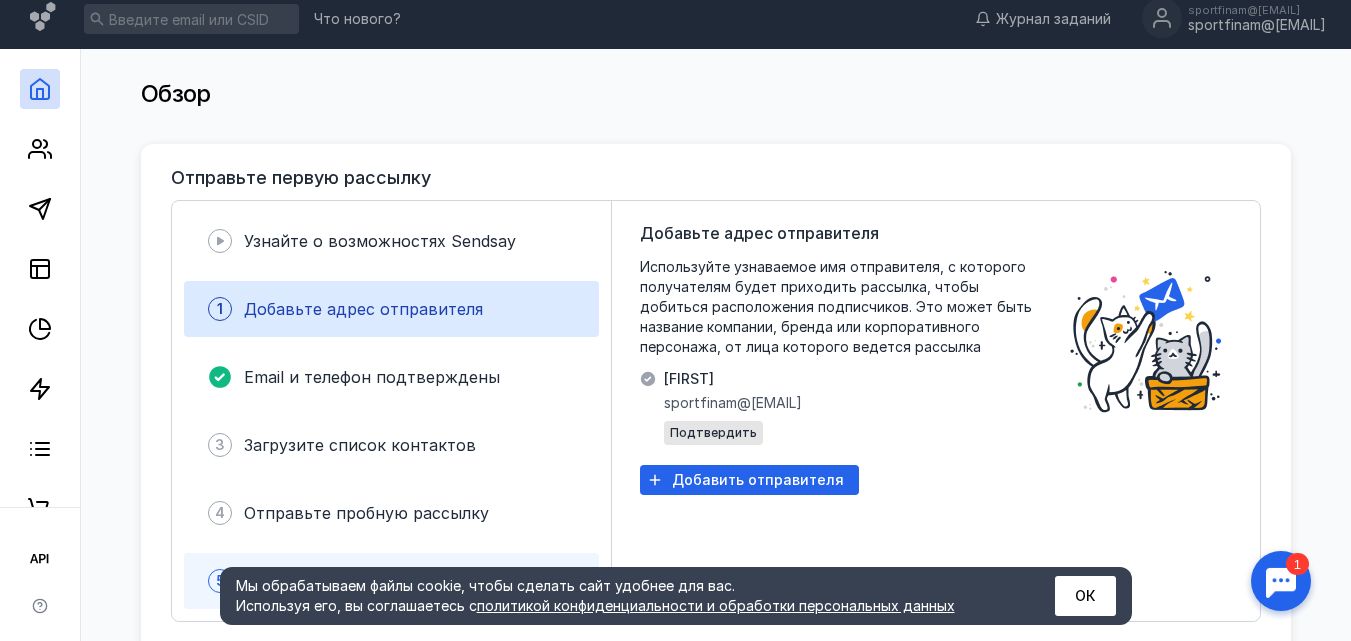 scroll, scrollTop: 0, scrollLeft: 0, axis: both 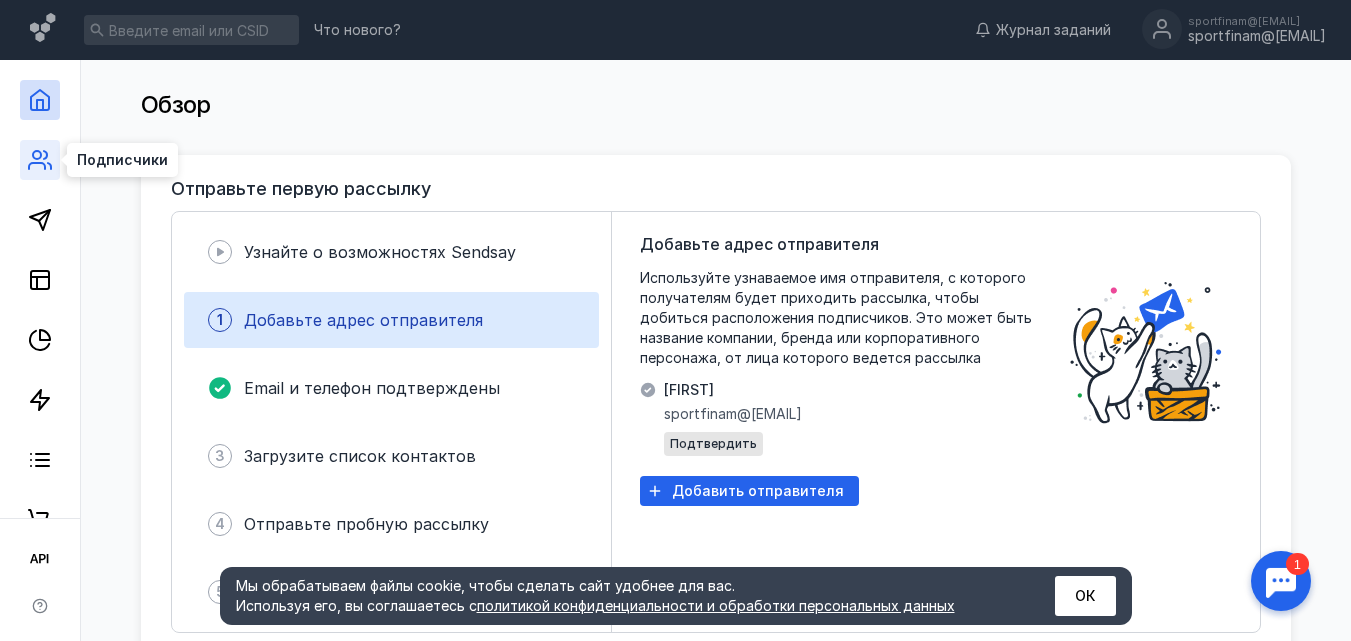 click 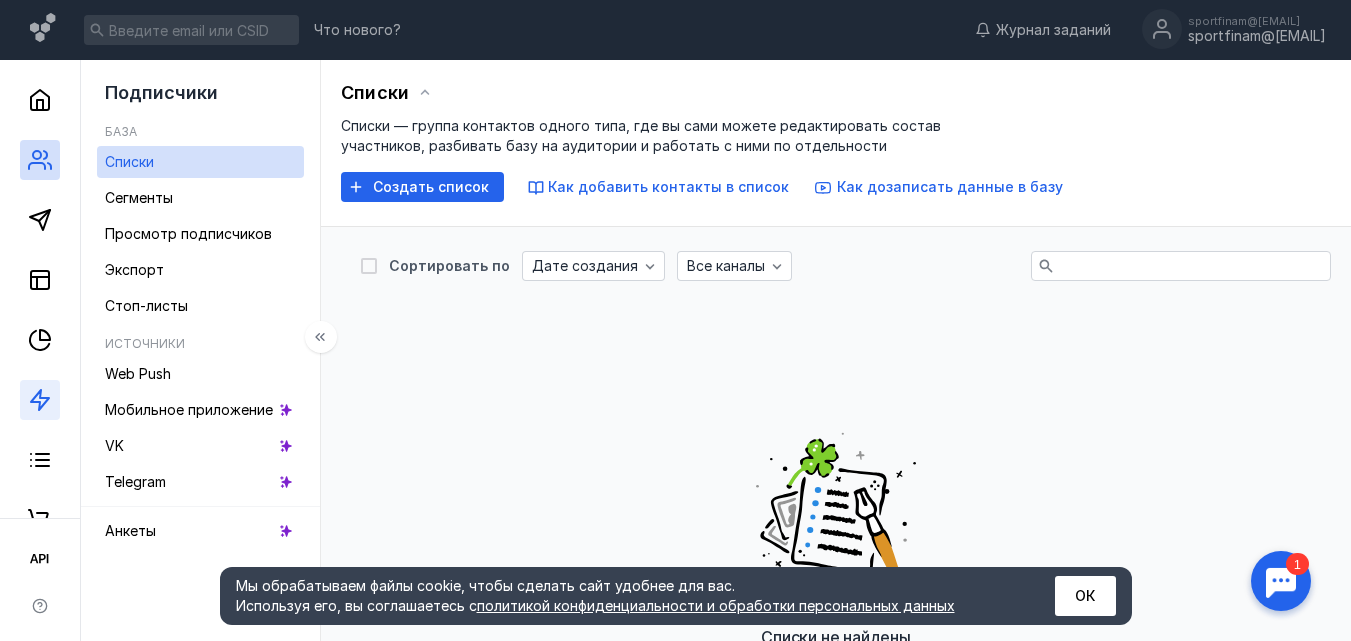 click at bounding box center (40, 400) 